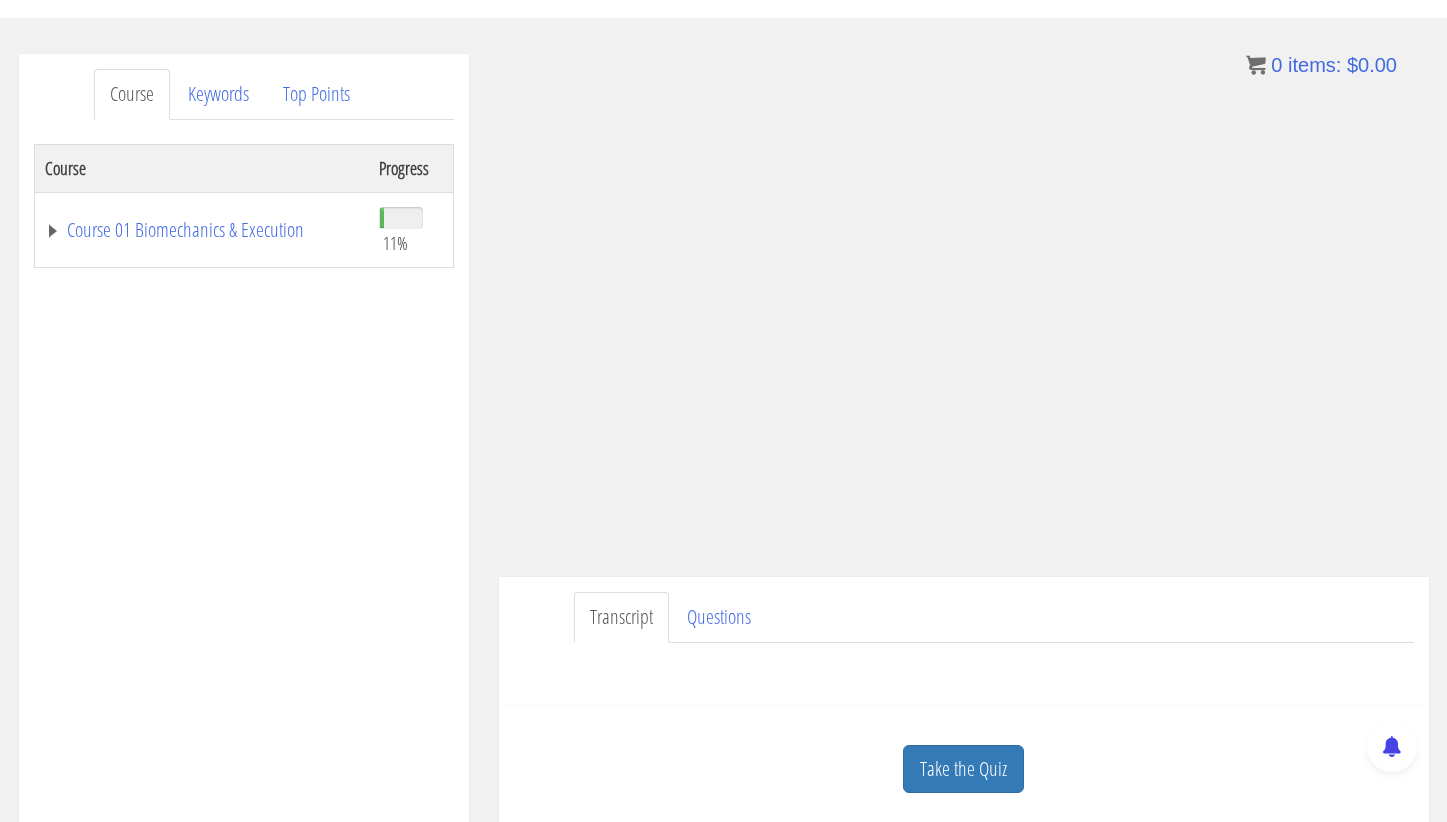 scroll, scrollTop: 0, scrollLeft: 0, axis: both 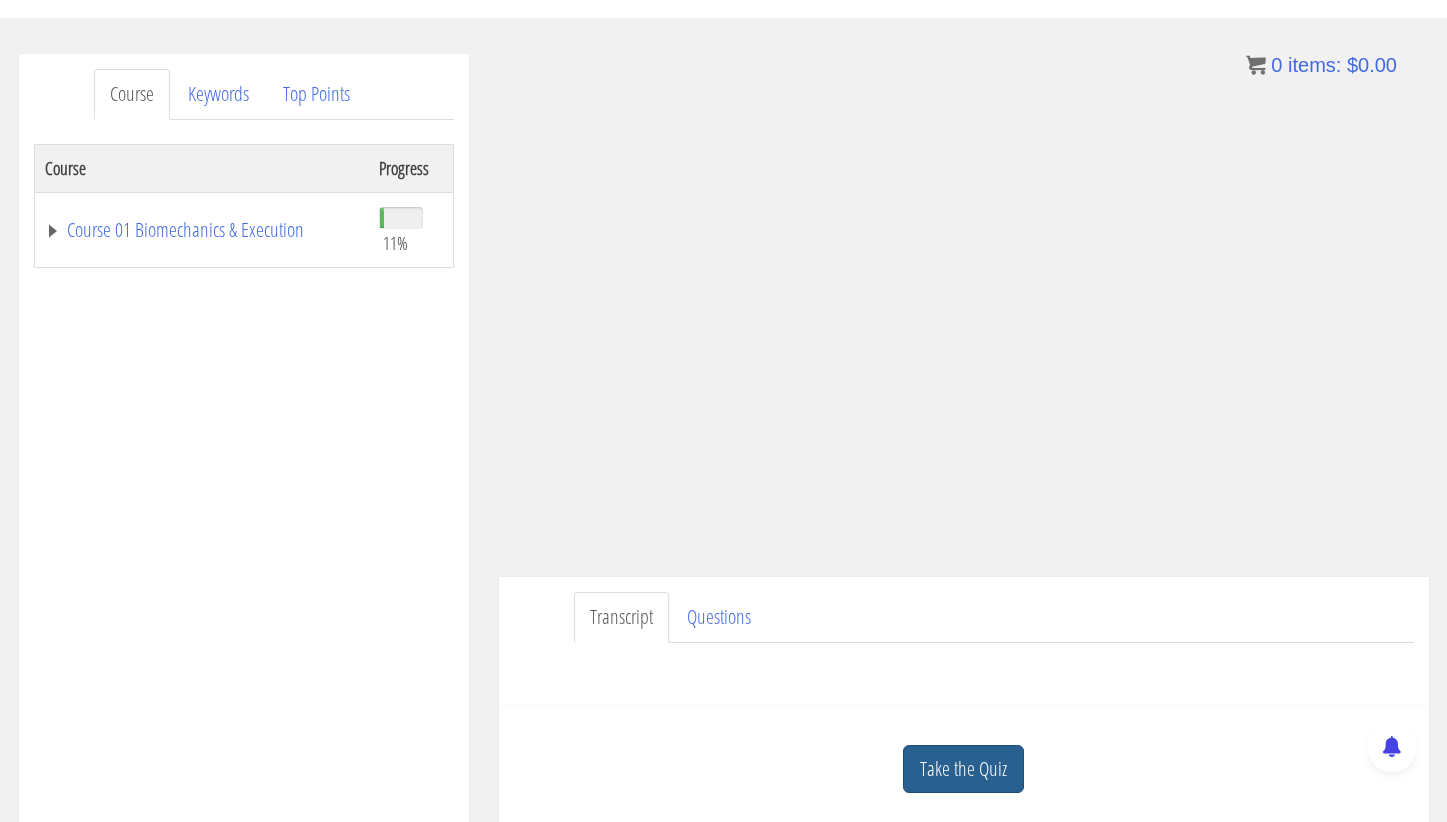 click on "Take the Quiz" at bounding box center [963, 769] 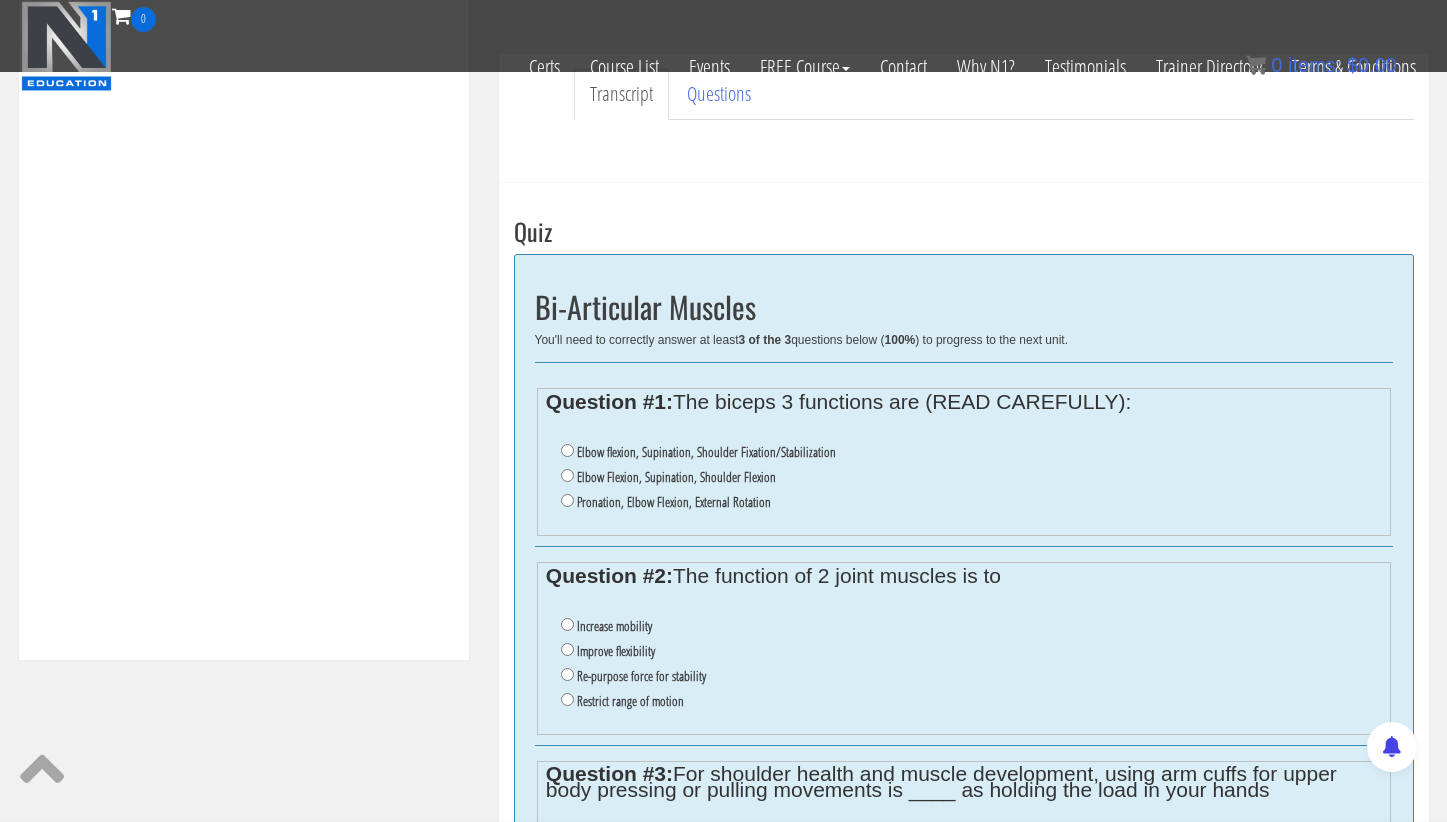 scroll, scrollTop: 756, scrollLeft: 0, axis: vertical 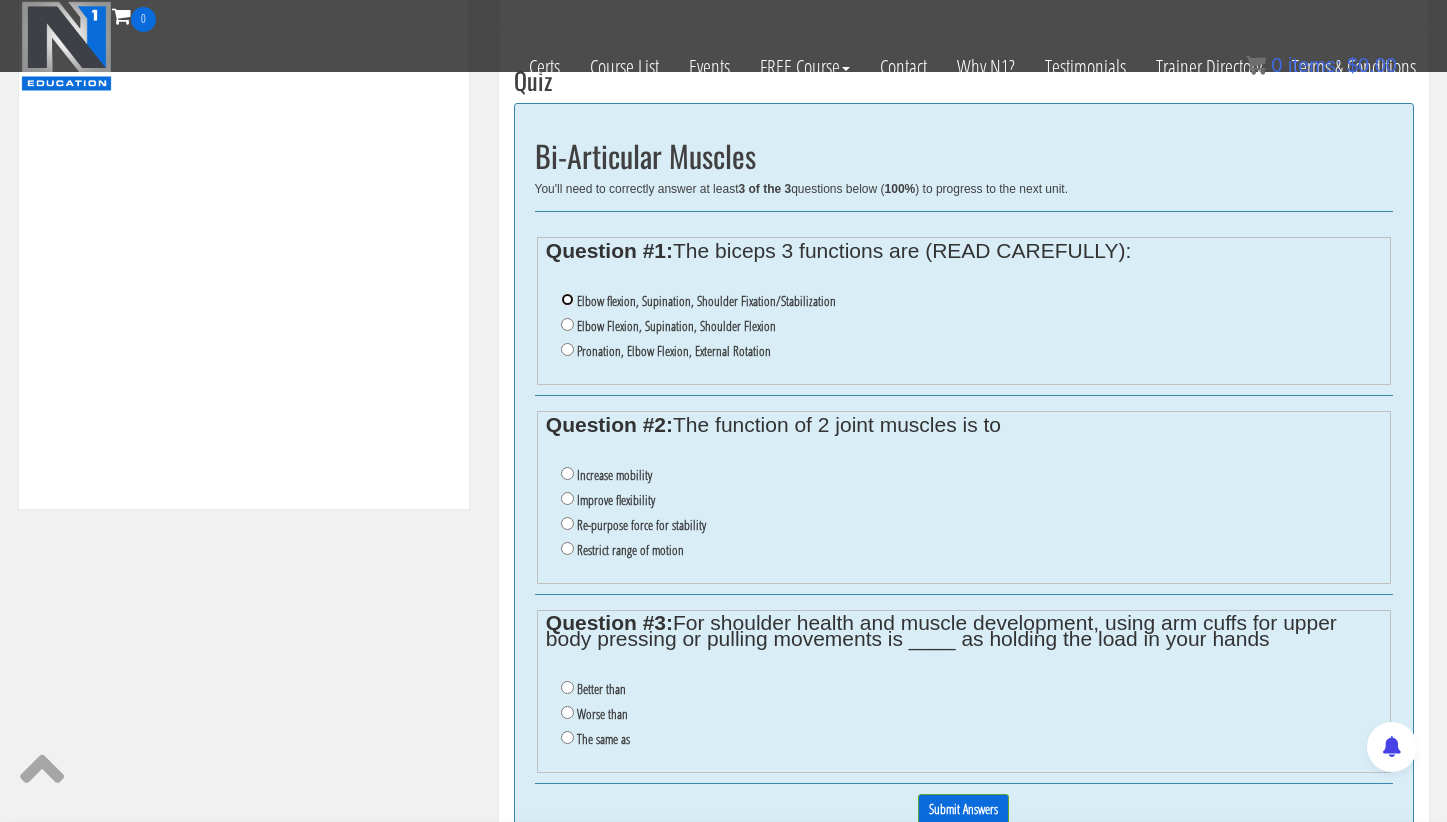 click on "Elbow flexion, Supination, Shoulder Fixation/Stabilization" at bounding box center [567, 299] 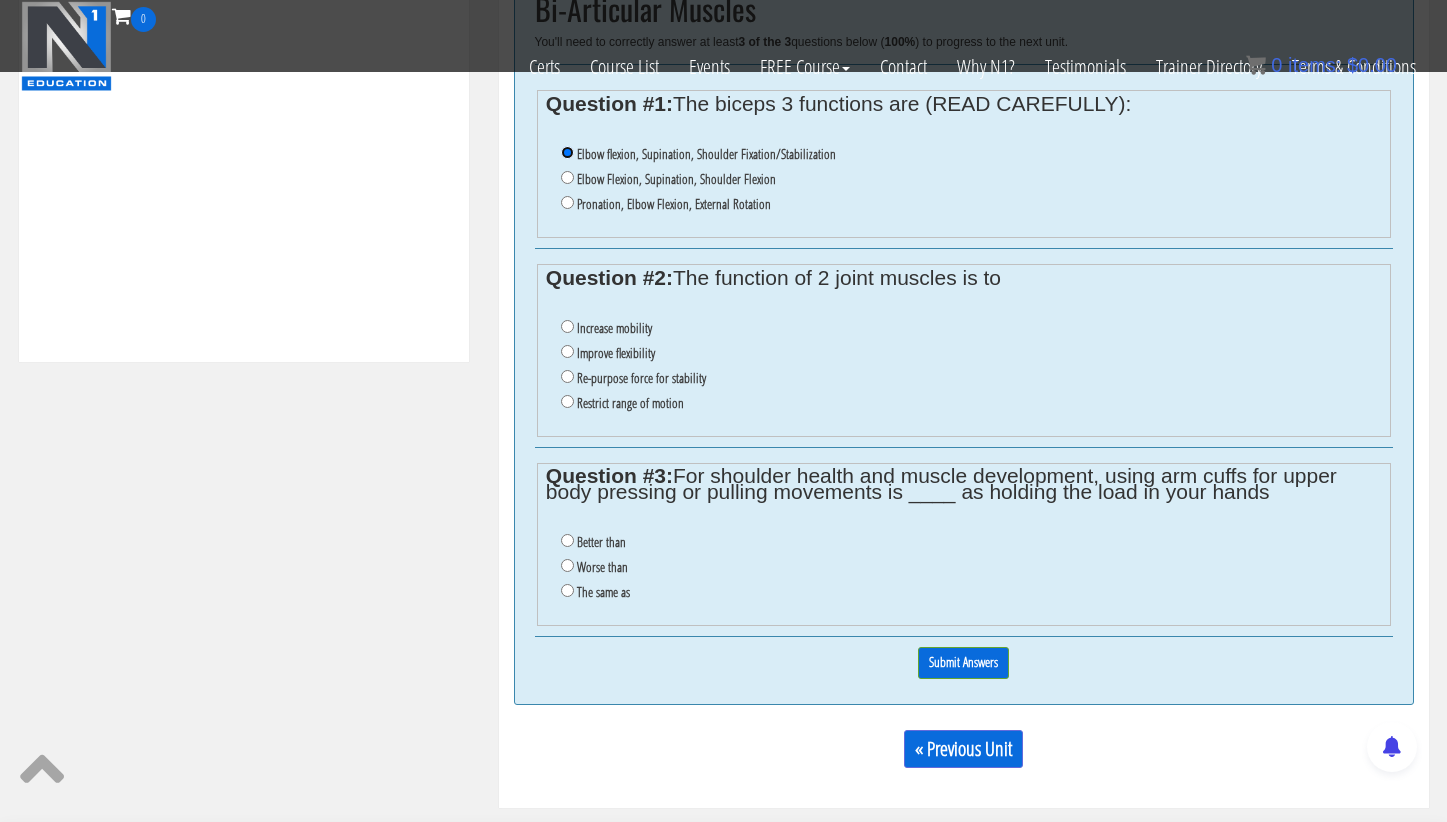 scroll, scrollTop: 944, scrollLeft: 0, axis: vertical 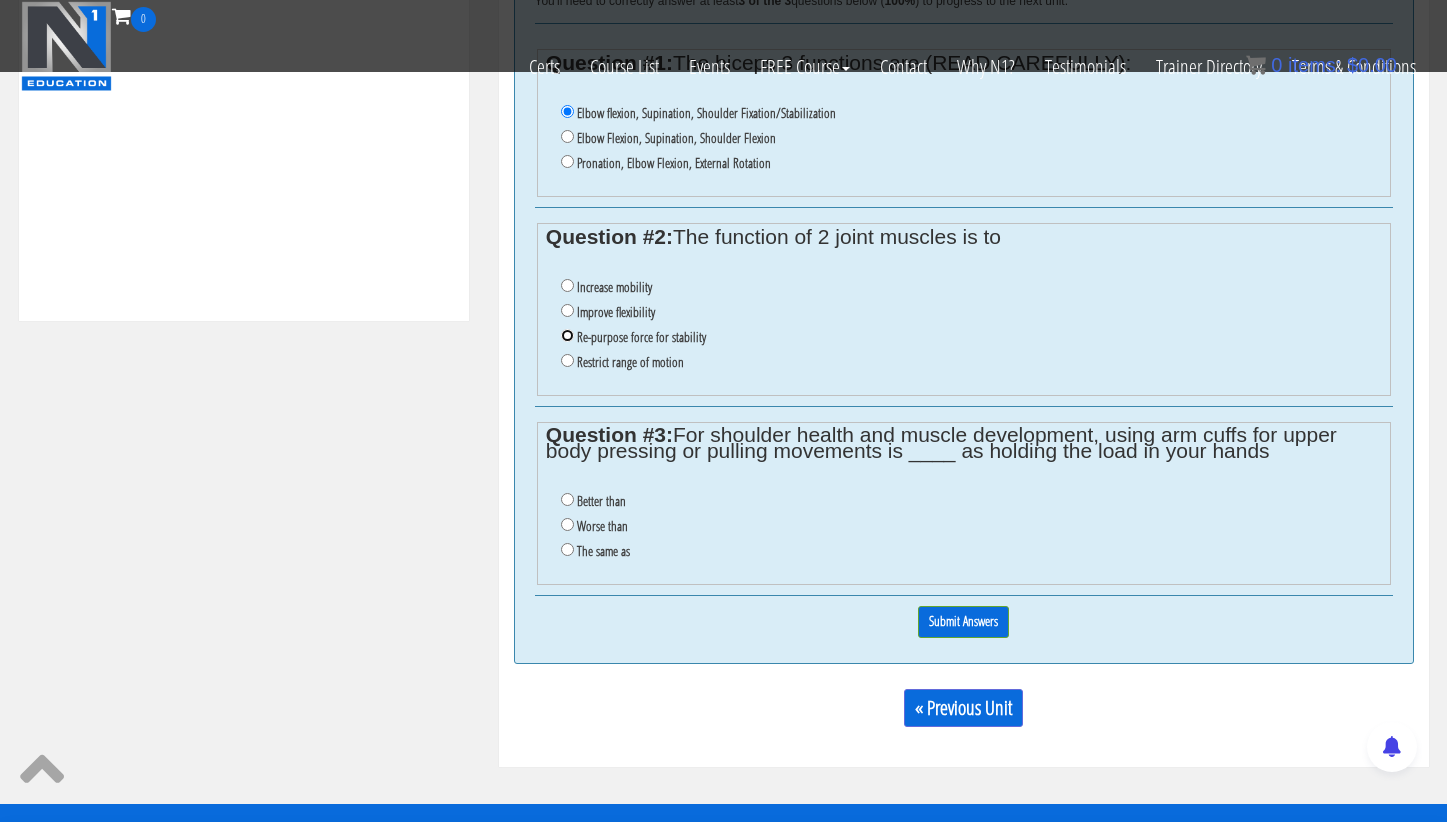 click on "Re-purpose force for stability" at bounding box center (567, 335) 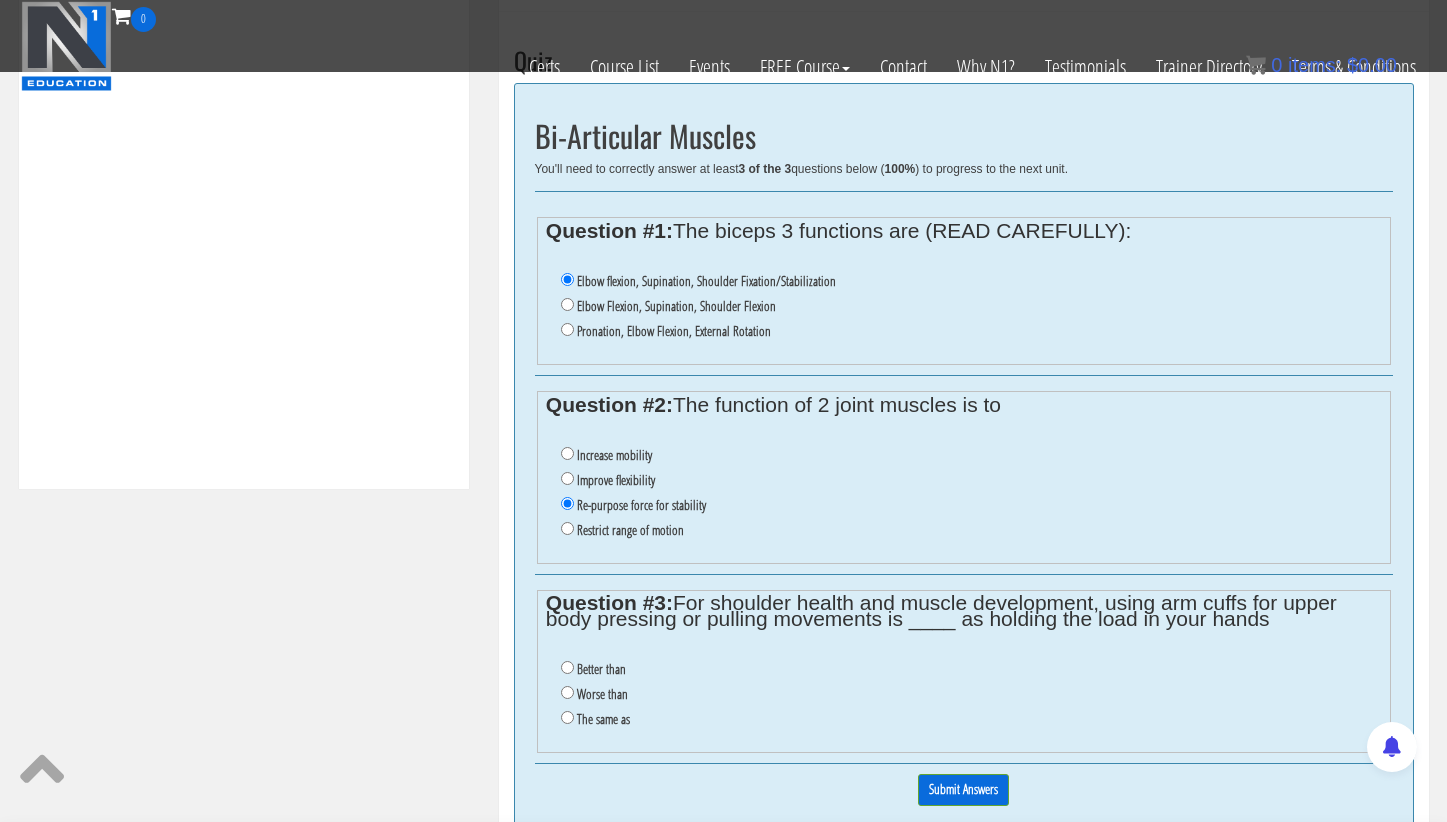 scroll, scrollTop: 835, scrollLeft: 0, axis: vertical 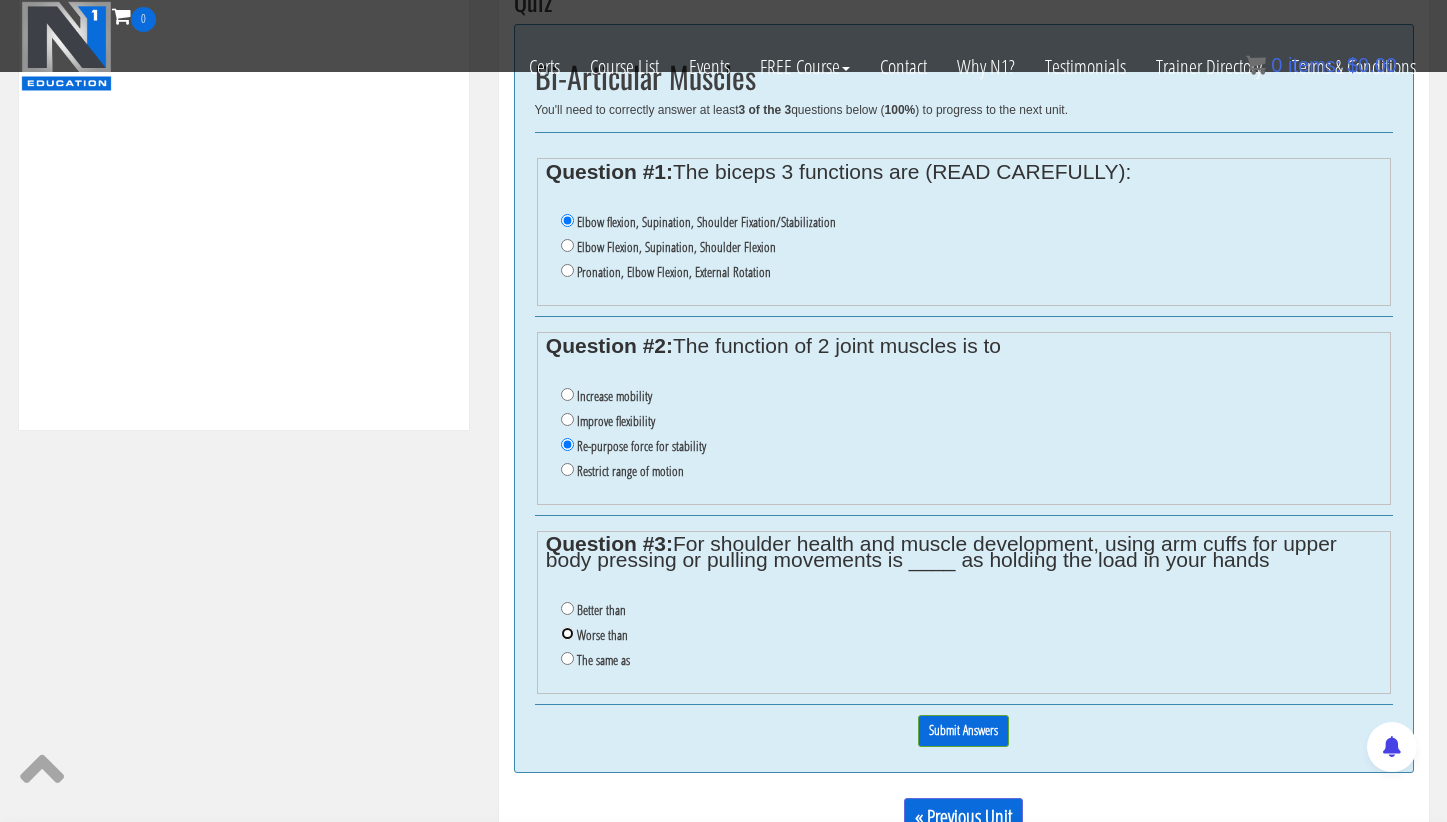 click on "Worse than" at bounding box center (567, 633) 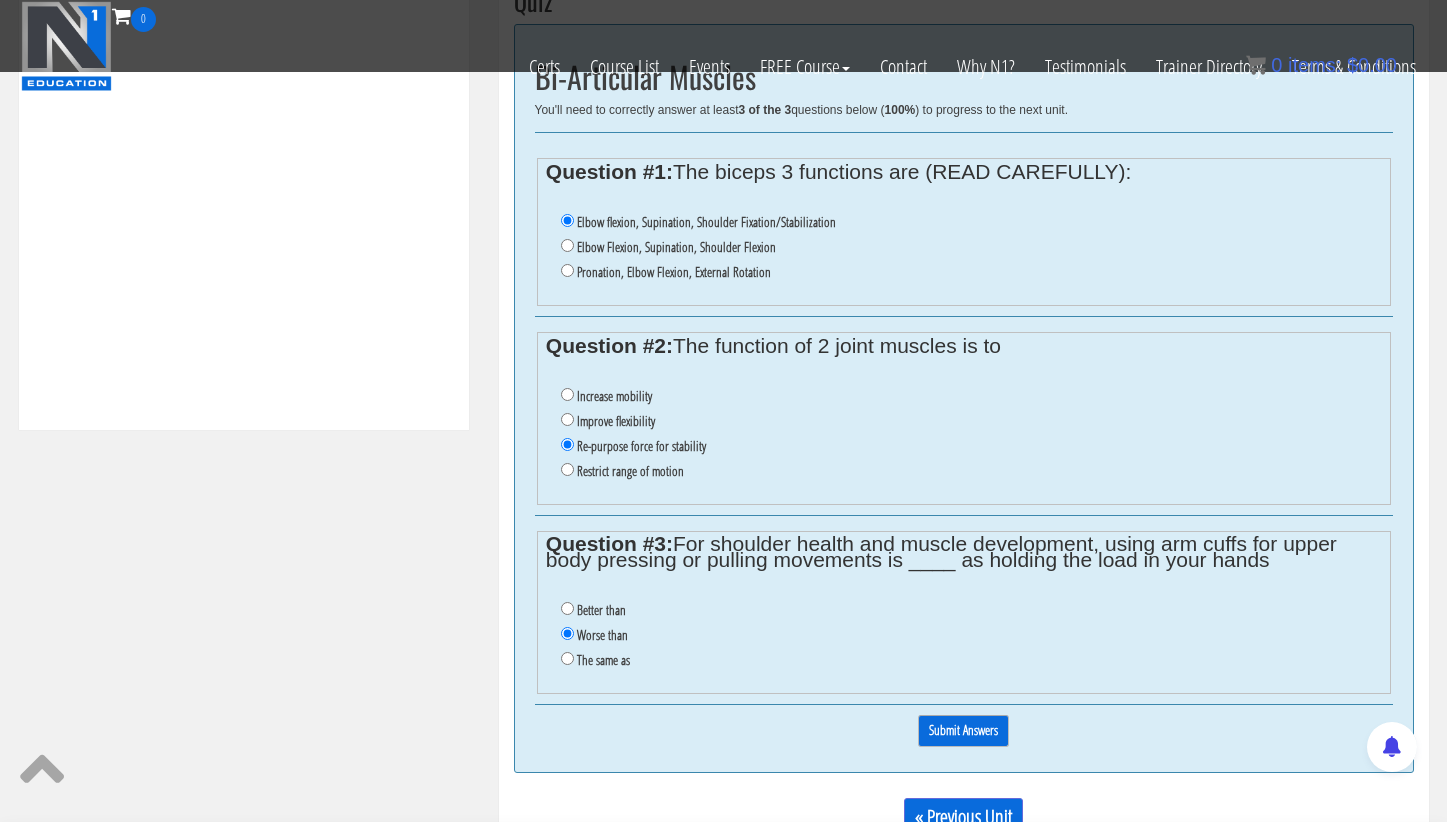 click on "Submit Answers" at bounding box center (963, 730) 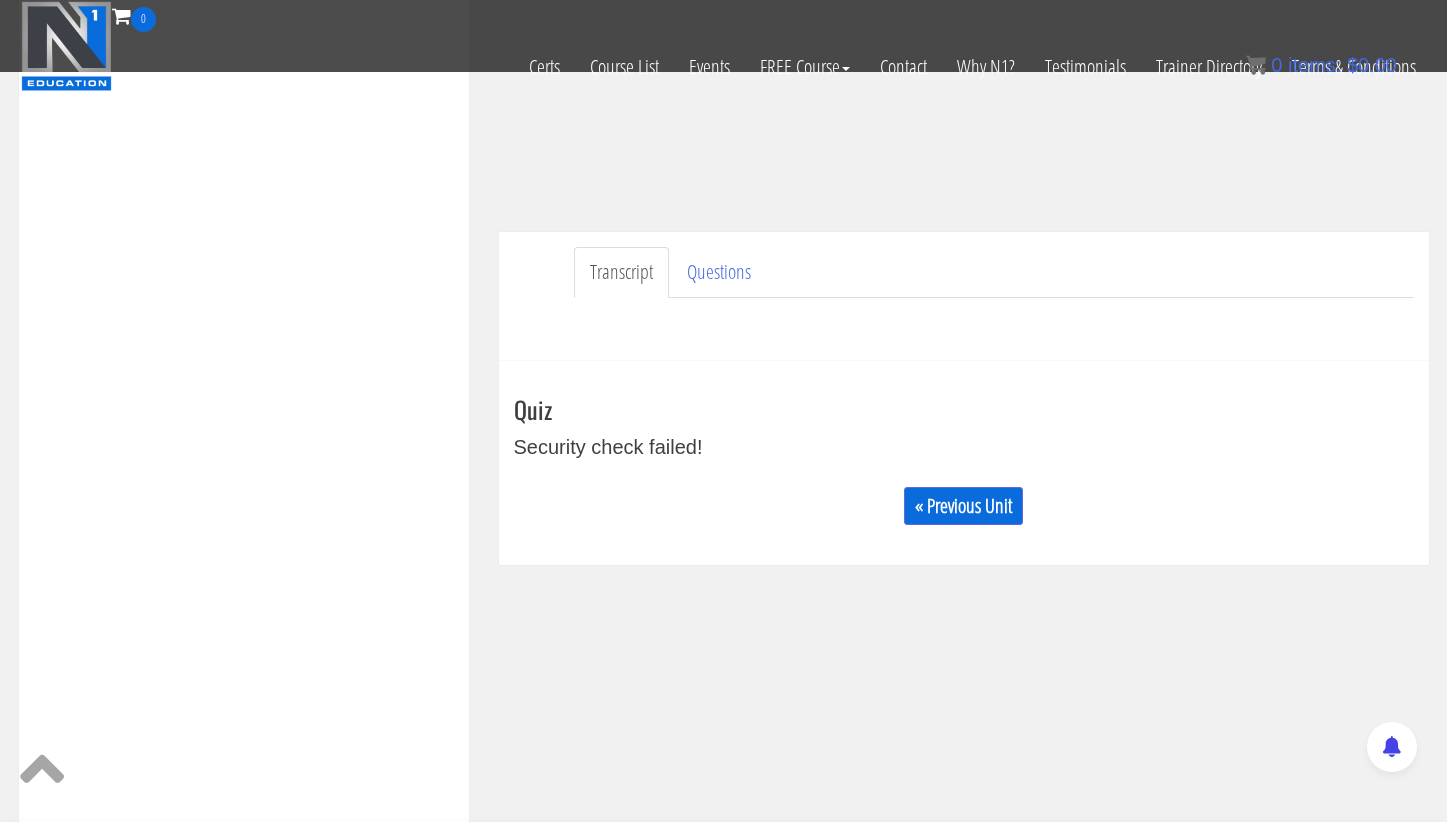 scroll, scrollTop: 411, scrollLeft: 0, axis: vertical 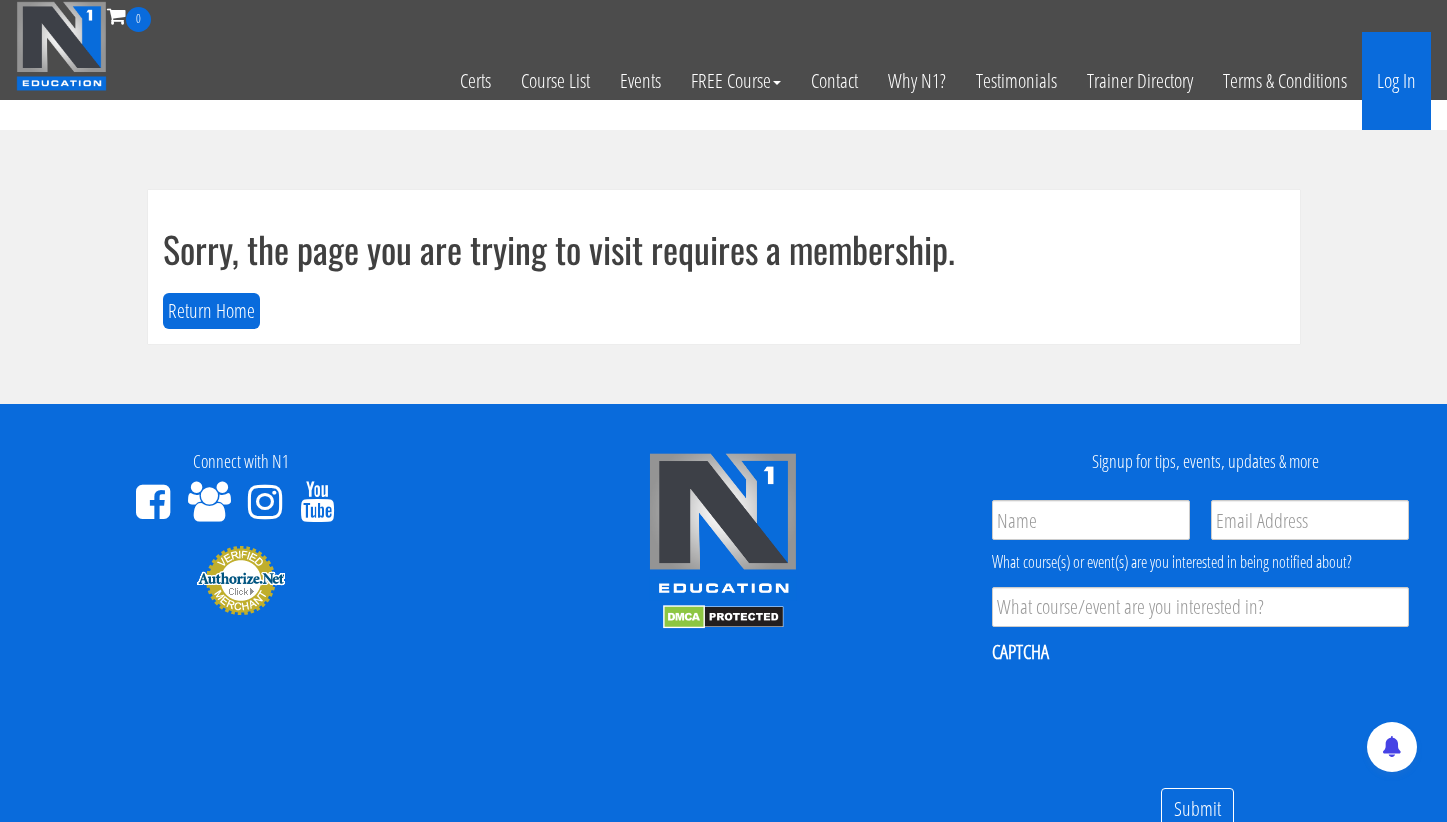click on "Log In" at bounding box center (1396, 81) 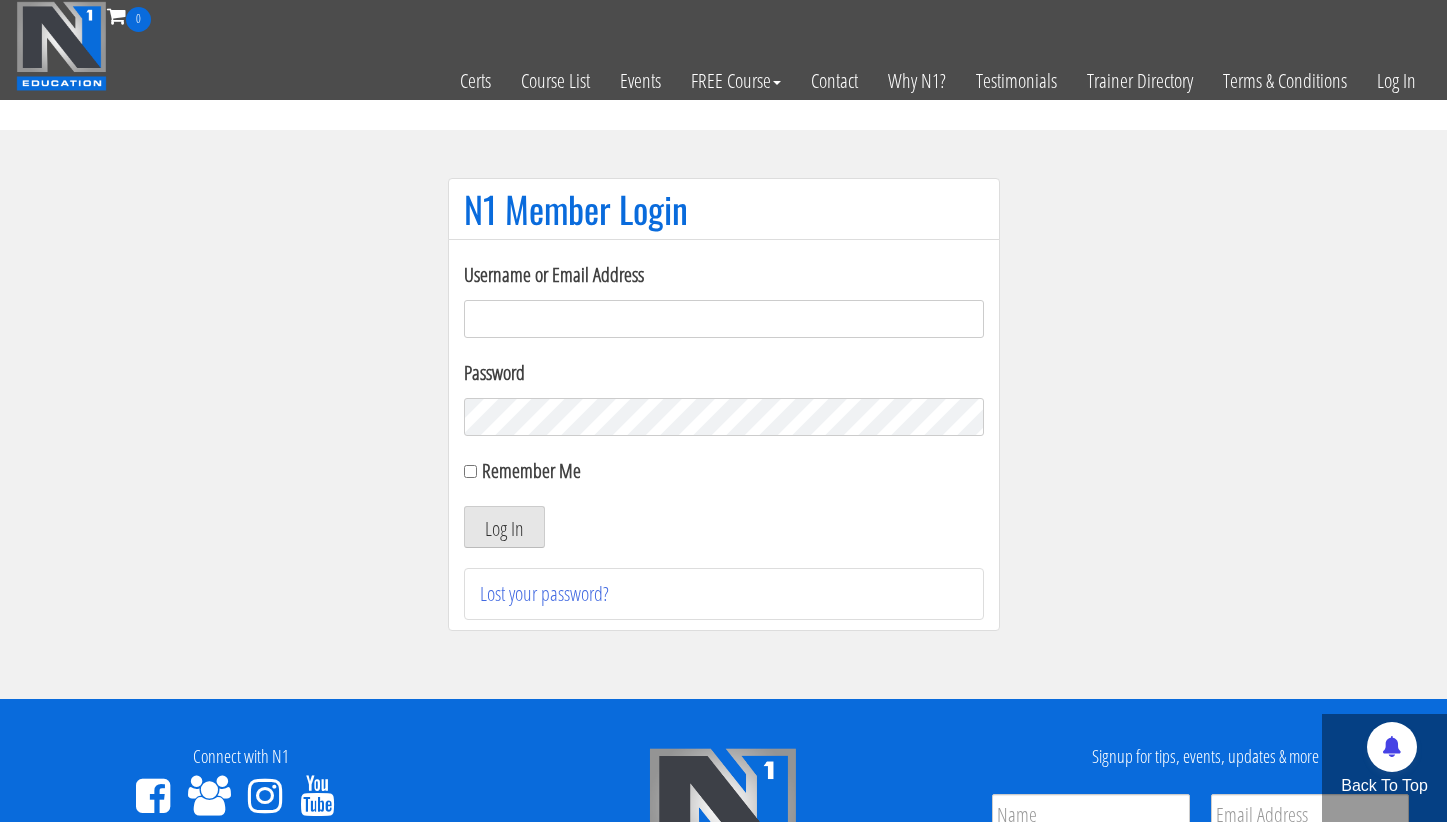 scroll, scrollTop: 0, scrollLeft: 0, axis: both 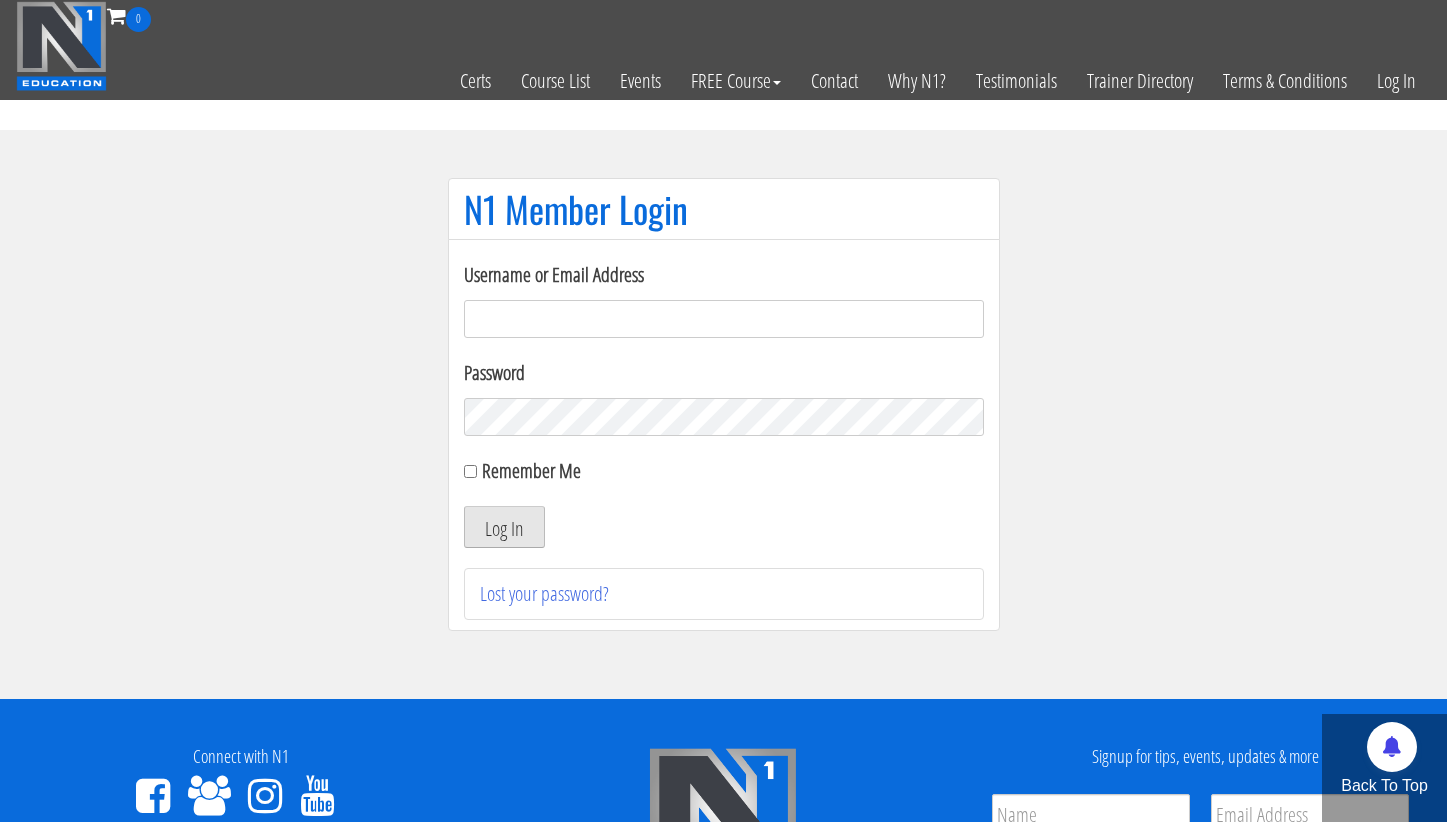 type on "[USERNAME]@[DOMAIN]" 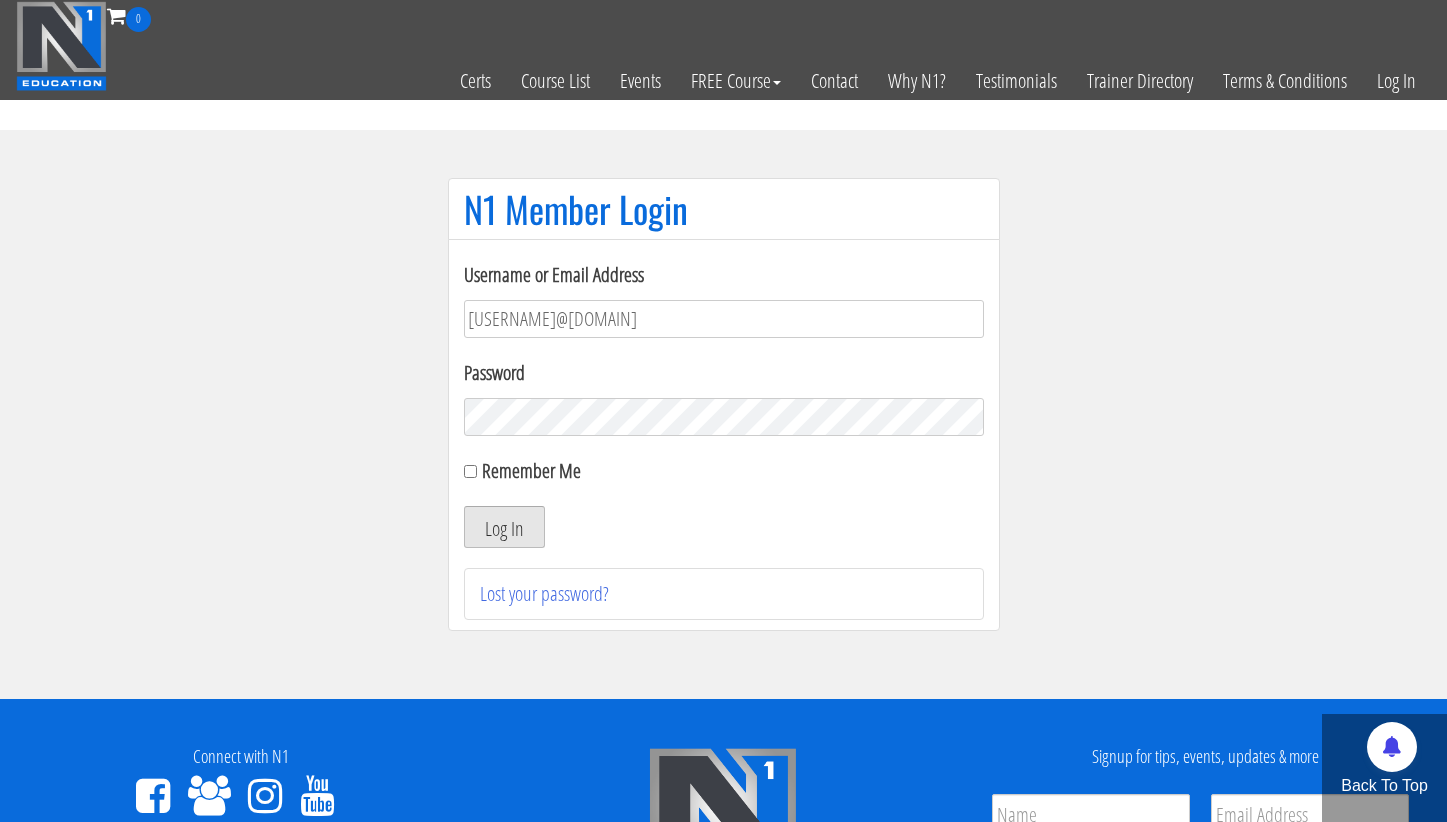 click on "Log In" at bounding box center [504, 527] 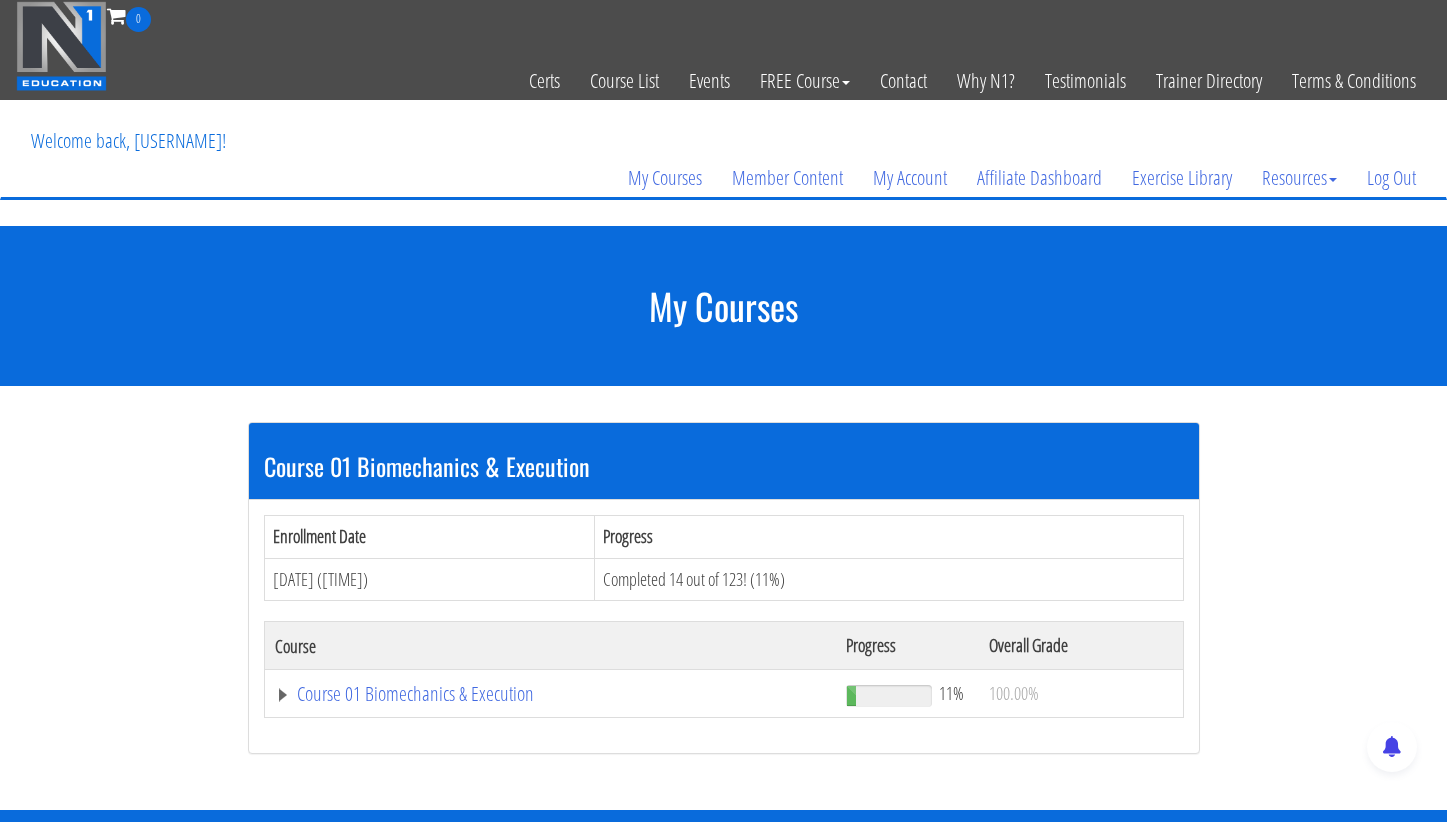 scroll, scrollTop: 180, scrollLeft: 0, axis: vertical 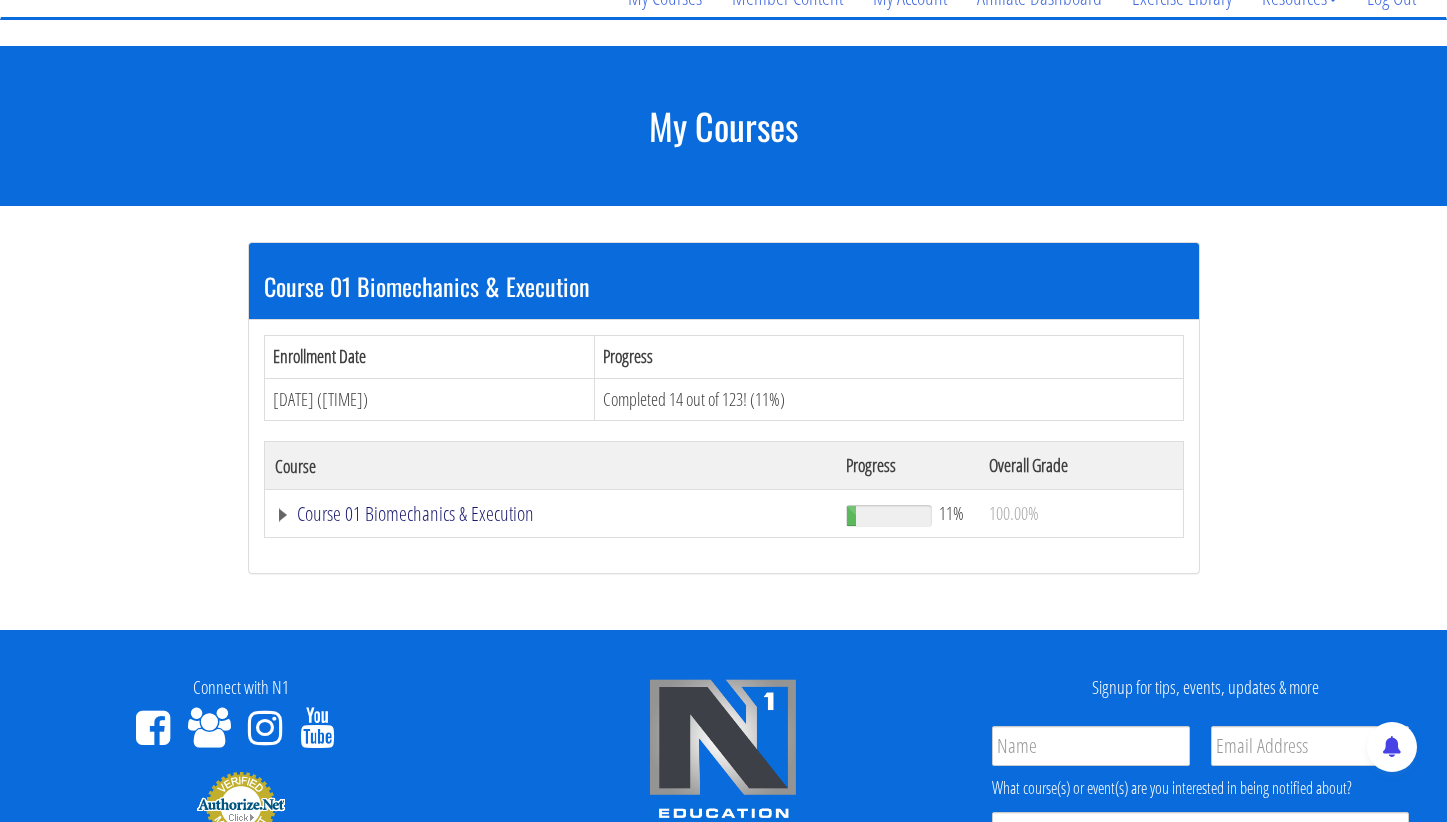 click on "Course 01 Biomechanics & Execution" at bounding box center (551, 514) 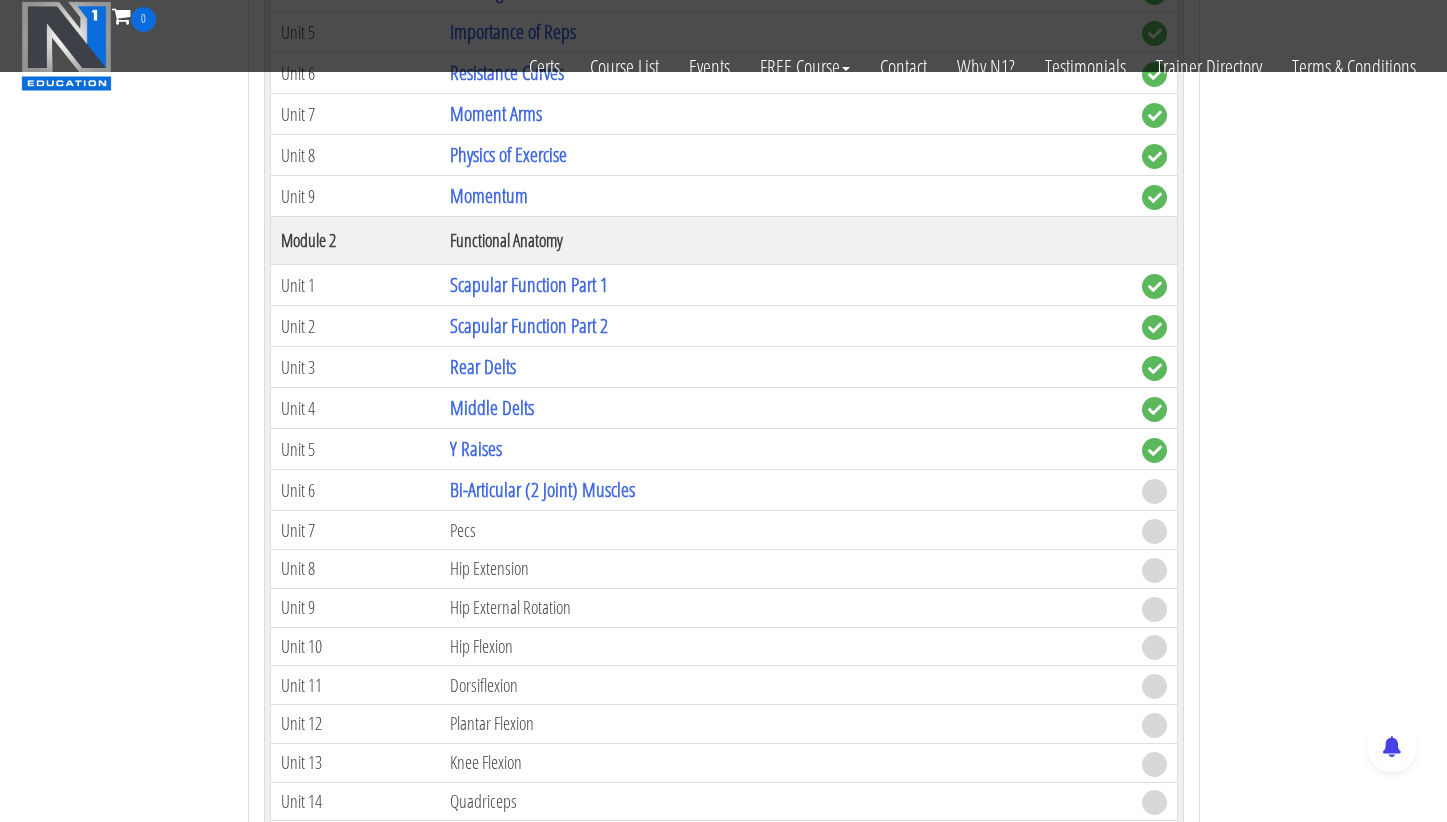 scroll, scrollTop: 804, scrollLeft: 0, axis: vertical 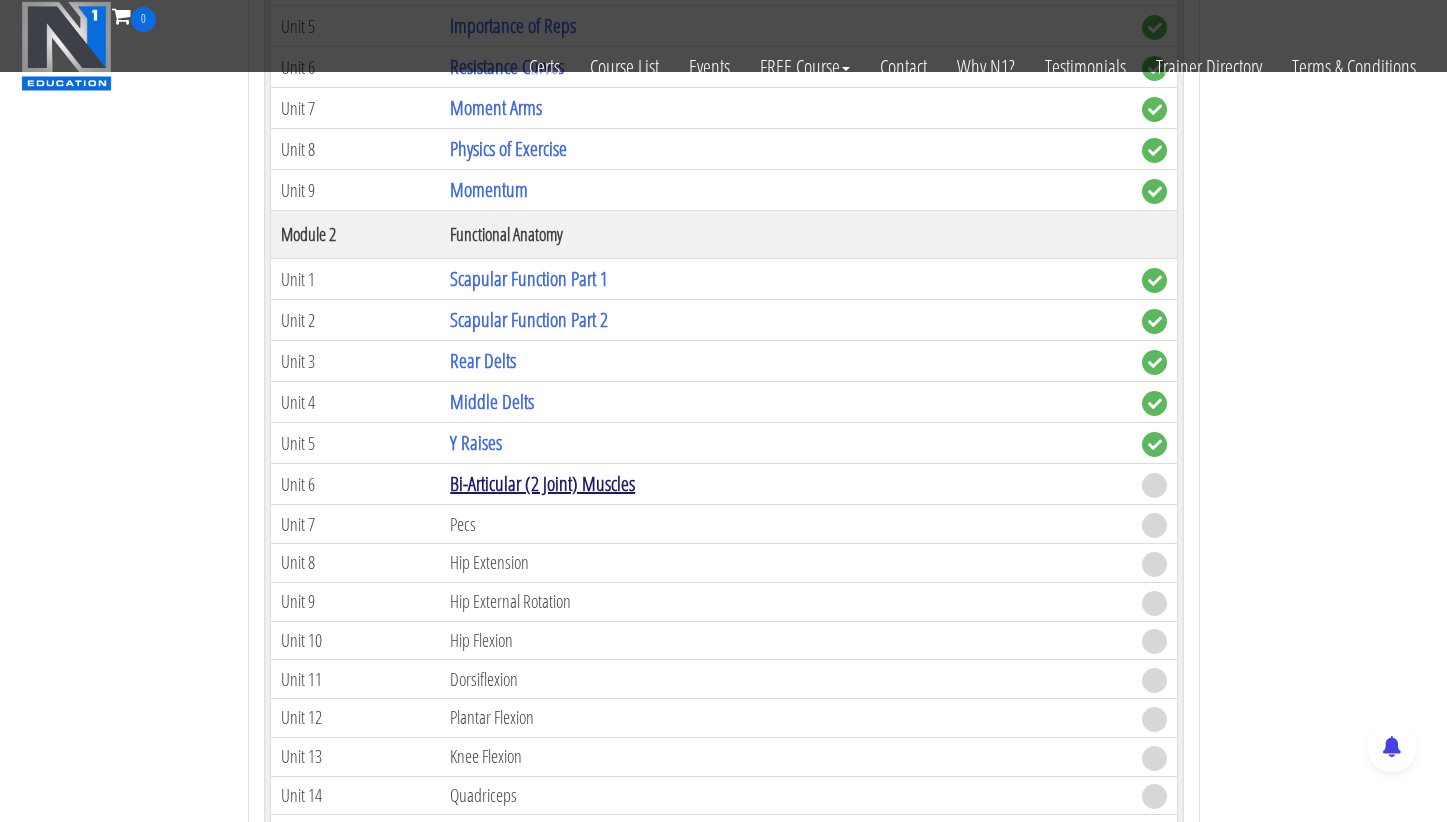 click on "Bi-Articular (2 Joint) Muscles" at bounding box center (542, 483) 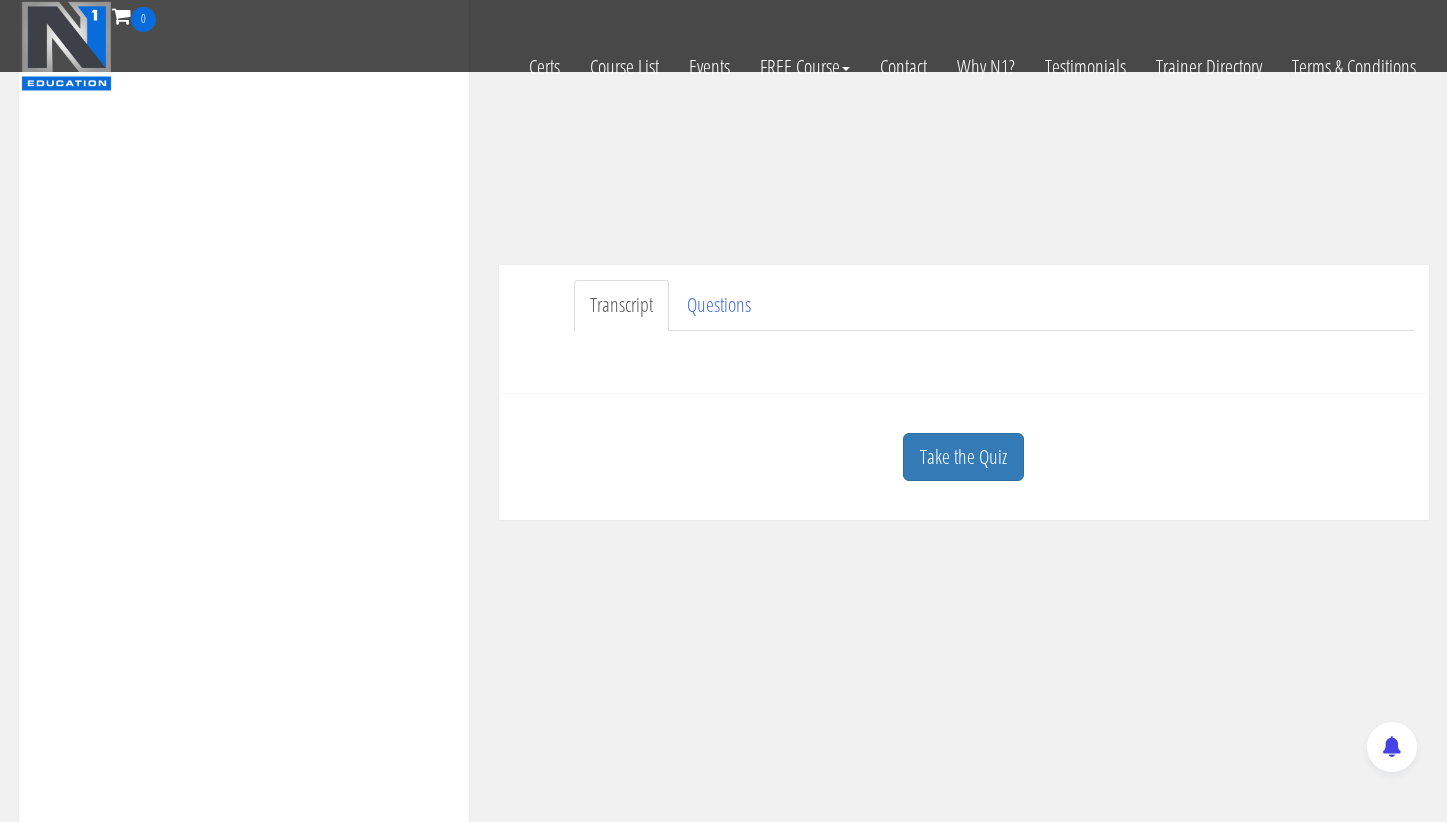 scroll, scrollTop: 437, scrollLeft: 0, axis: vertical 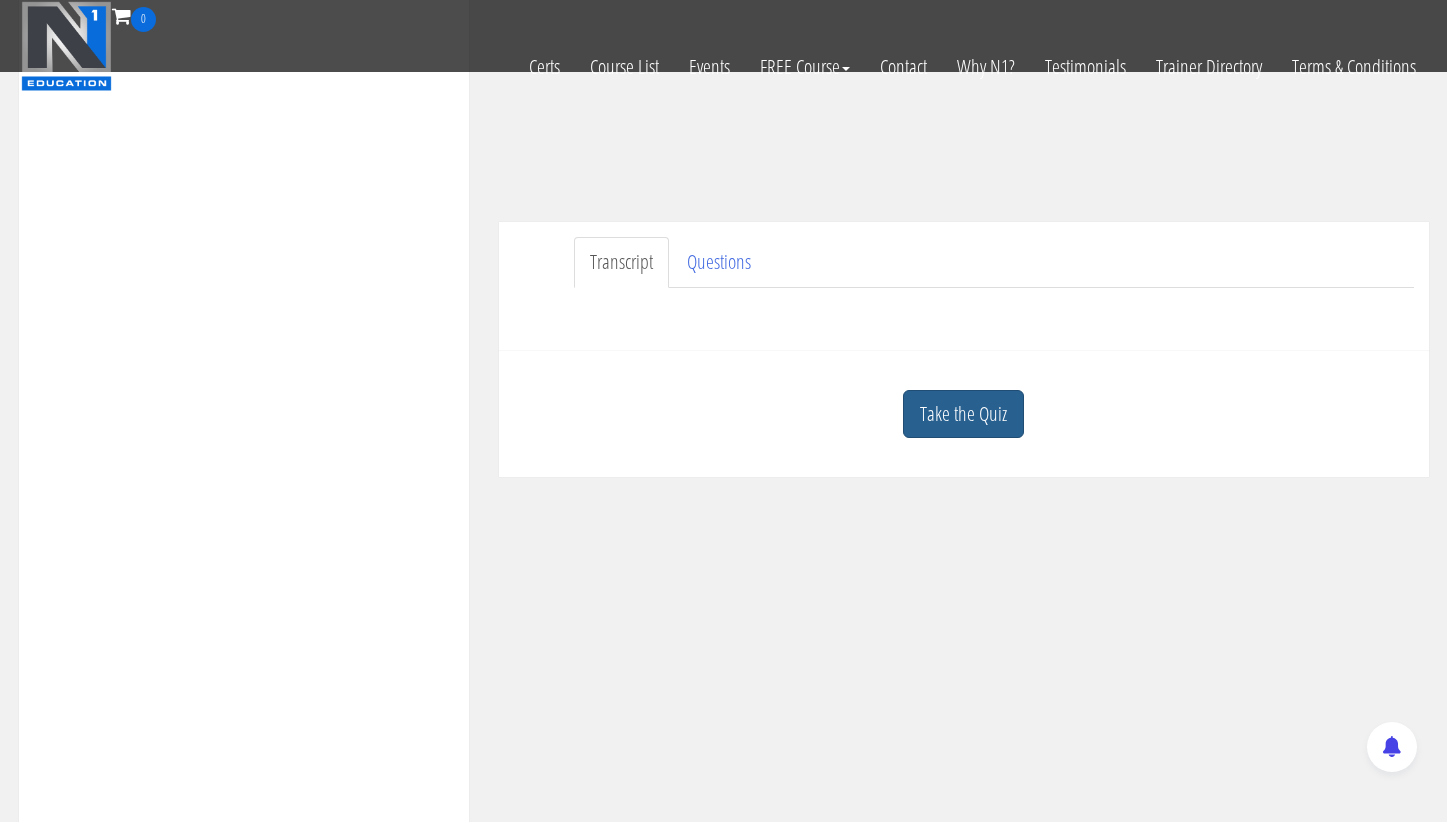 click on "Take the Quiz" at bounding box center (963, 414) 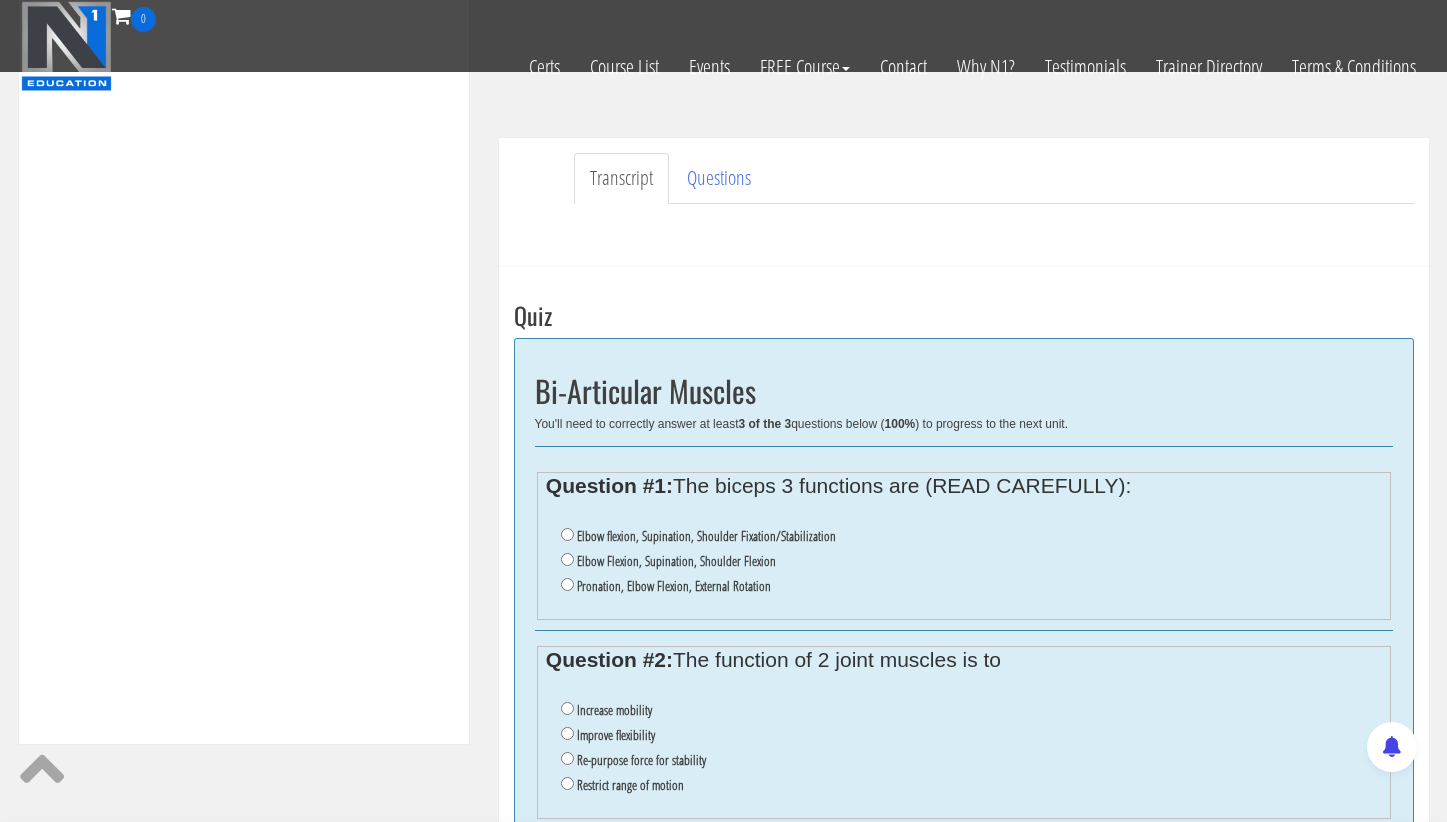 scroll, scrollTop: 637, scrollLeft: 0, axis: vertical 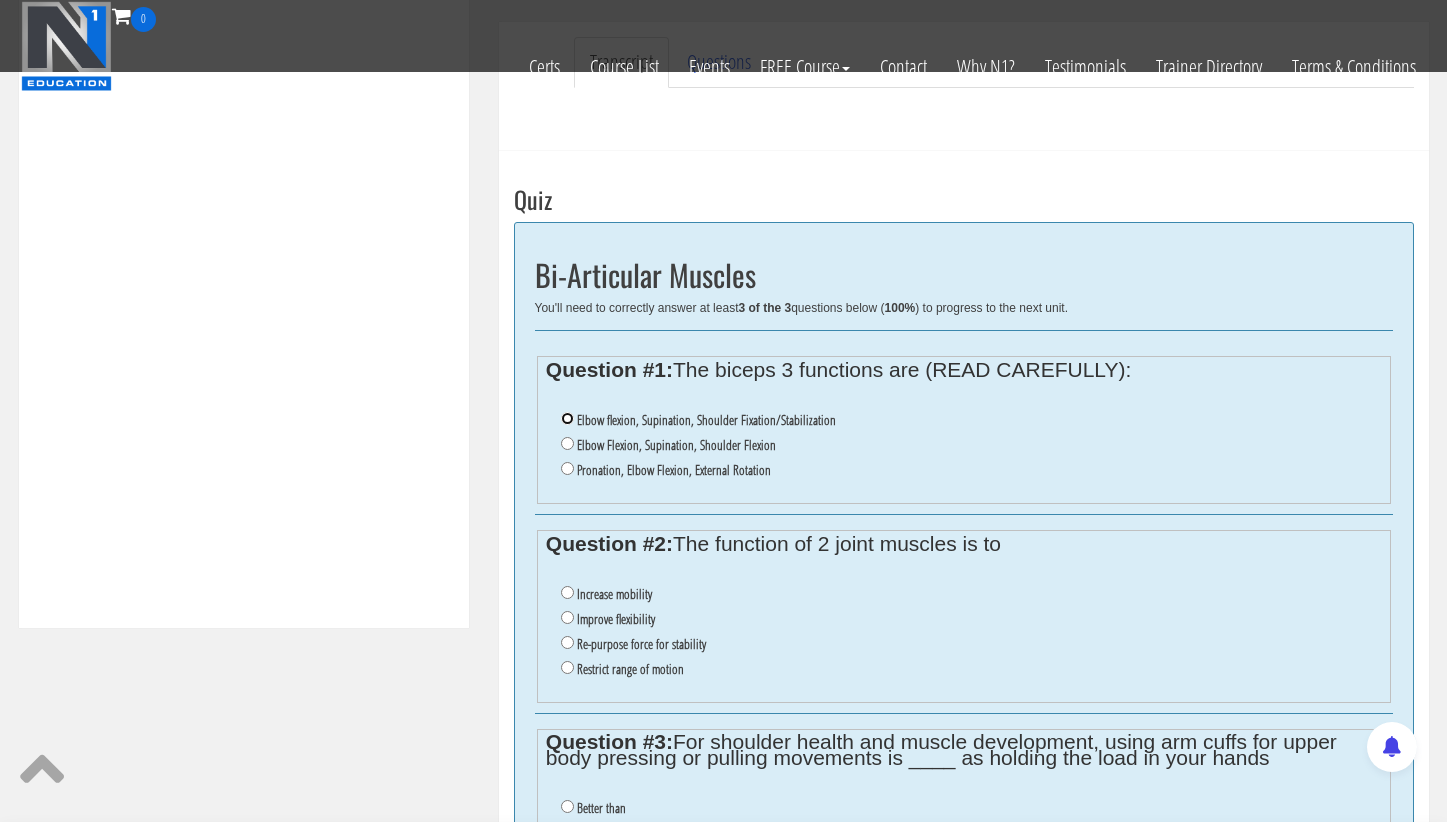 click on "Elbow flexion, Supination, Shoulder Fixation/Stabilization" at bounding box center (567, 418) 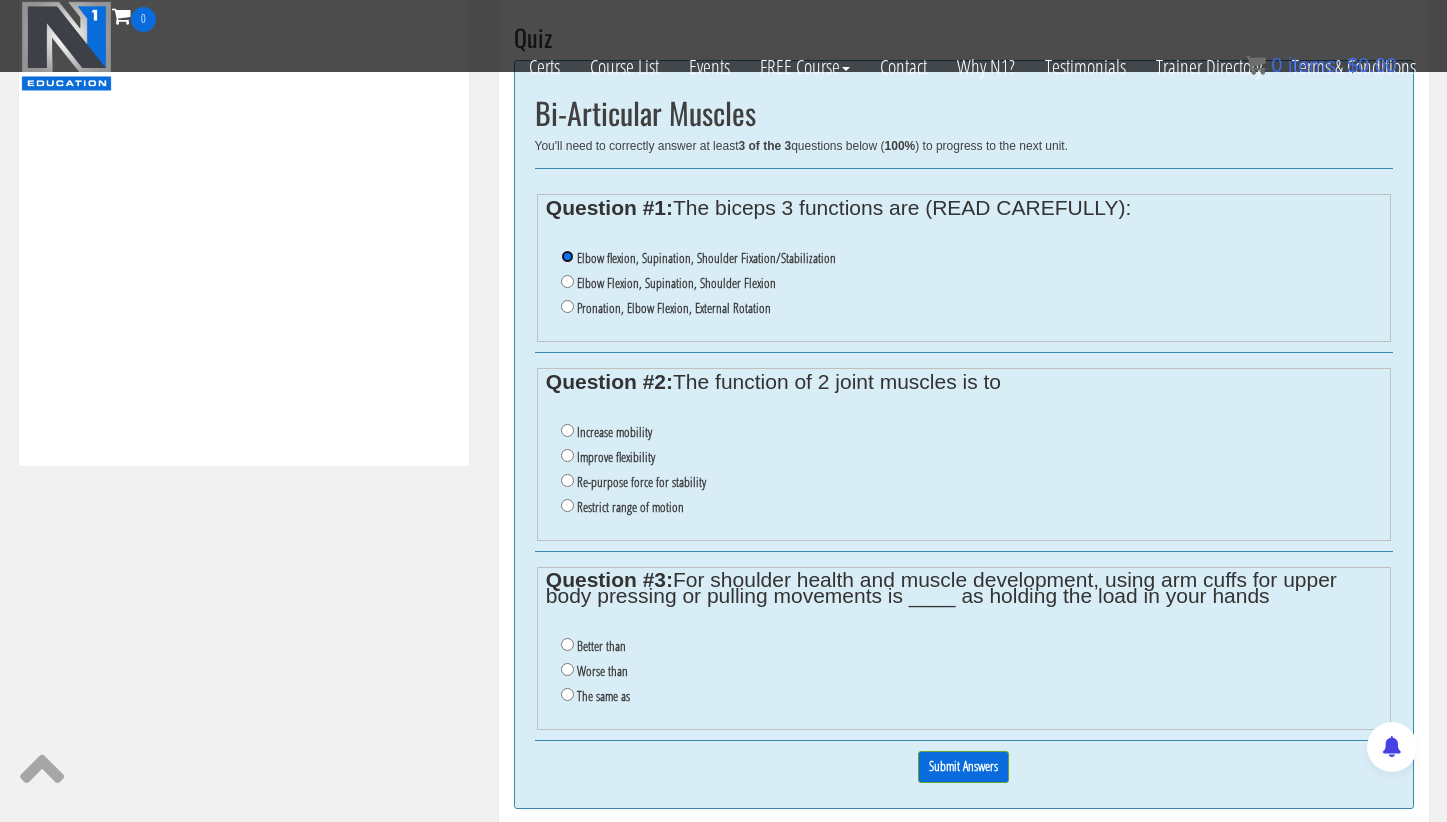 scroll, scrollTop: 845, scrollLeft: 0, axis: vertical 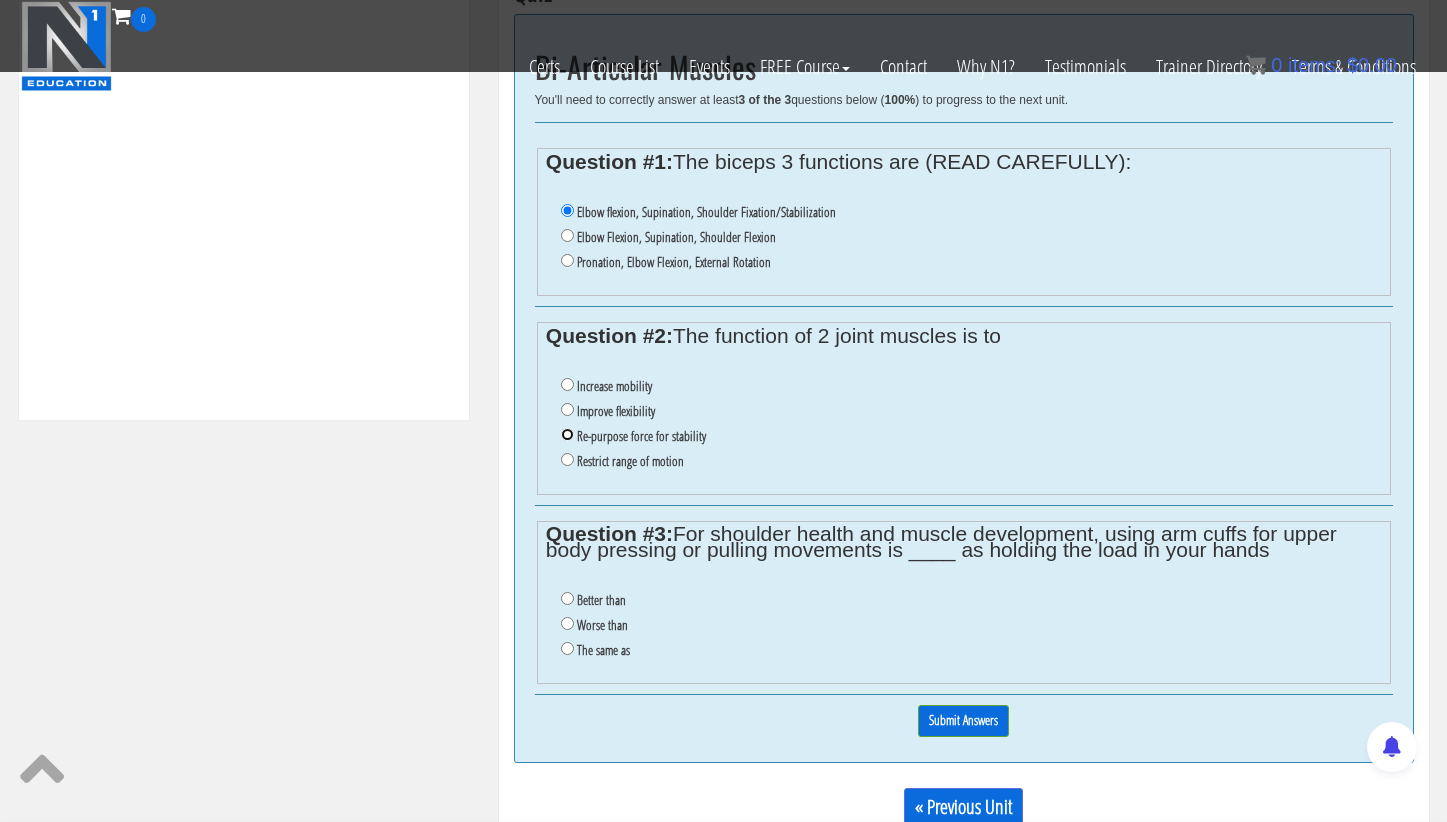 click on "Re-purpose force for stability" at bounding box center [567, 434] 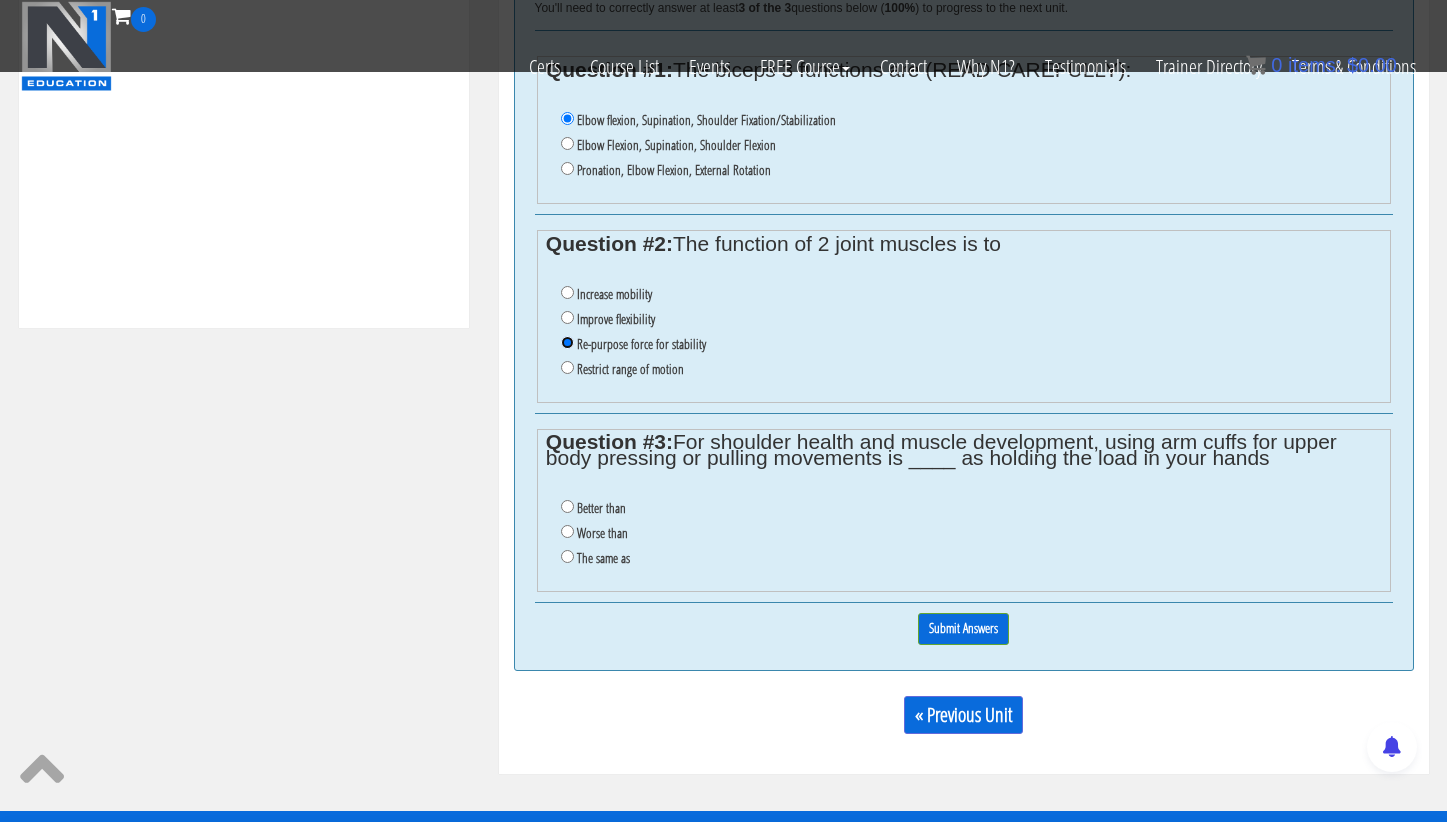 scroll, scrollTop: 947, scrollLeft: 0, axis: vertical 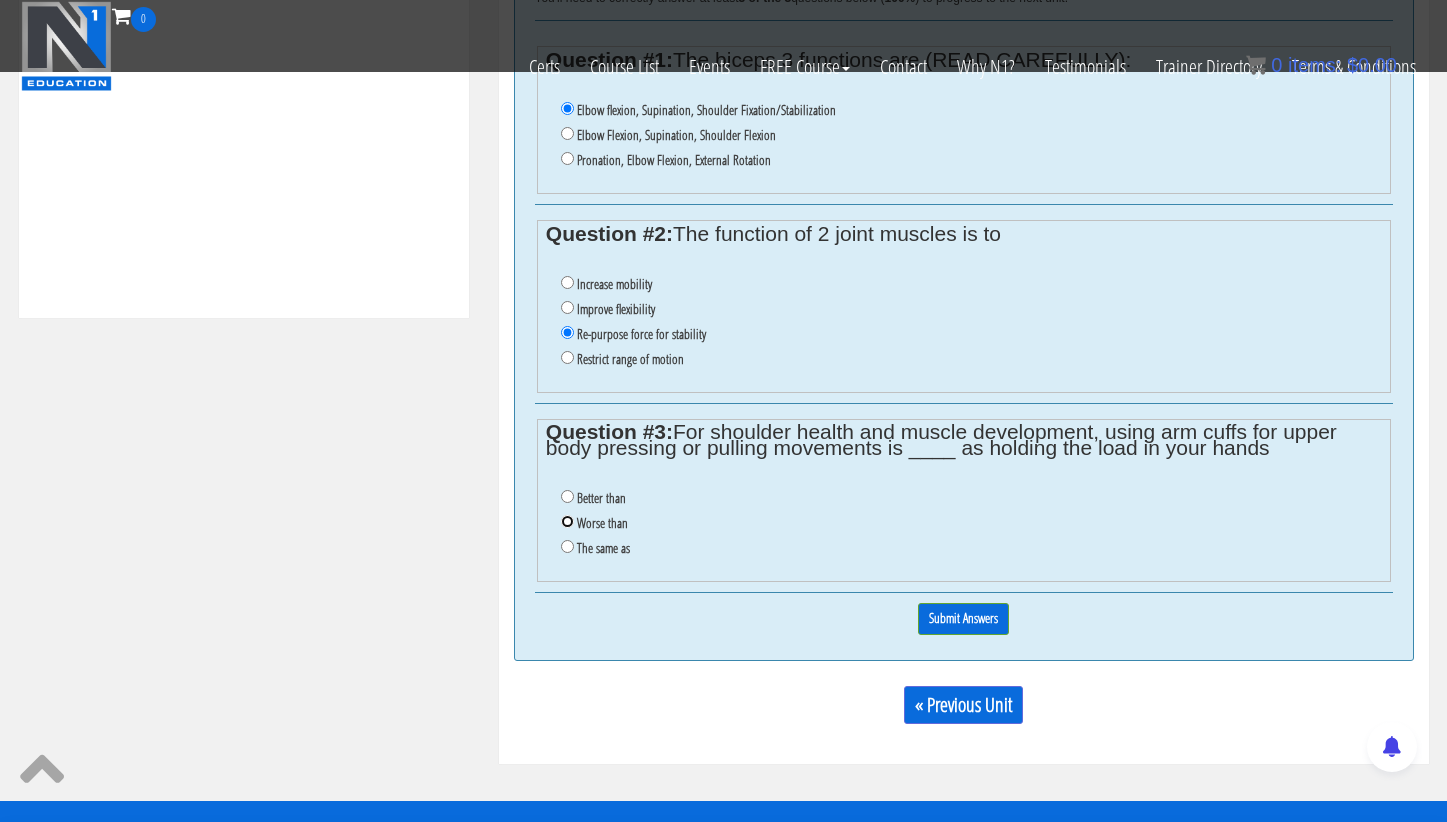 click on "Worse than" at bounding box center (567, 521) 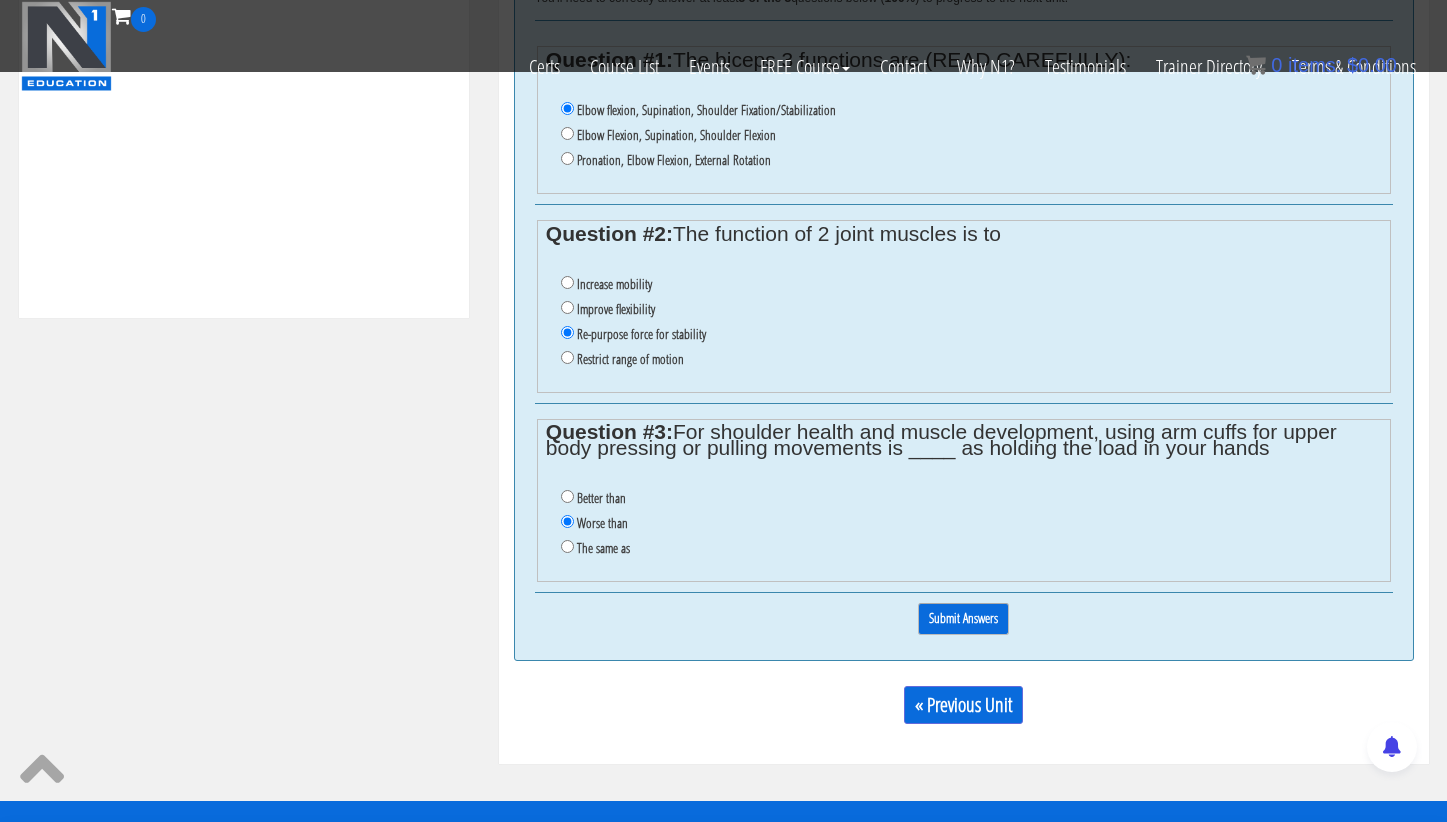 click on "Submit Answers" at bounding box center (963, 618) 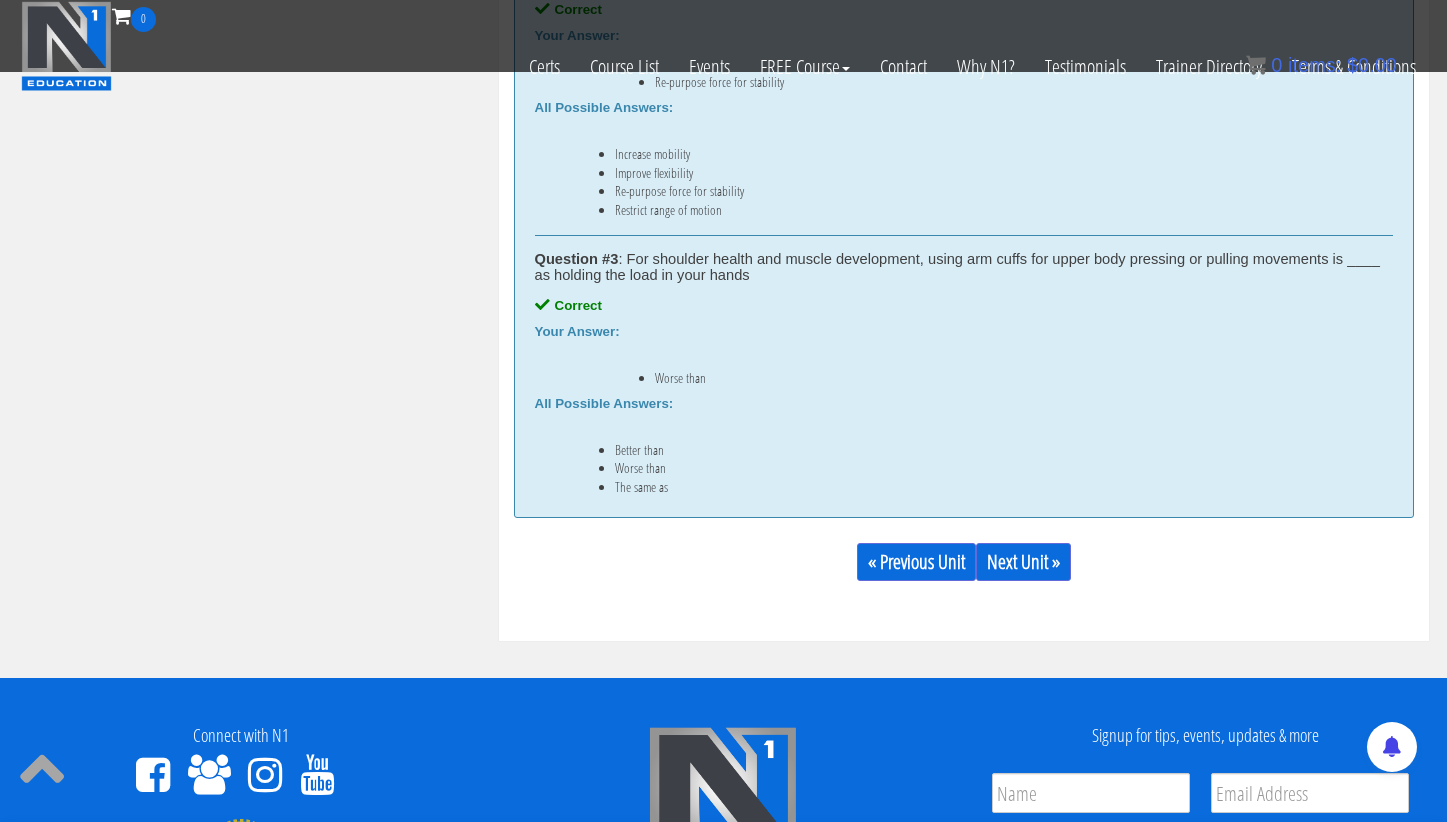 scroll, scrollTop: 1444, scrollLeft: 0, axis: vertical 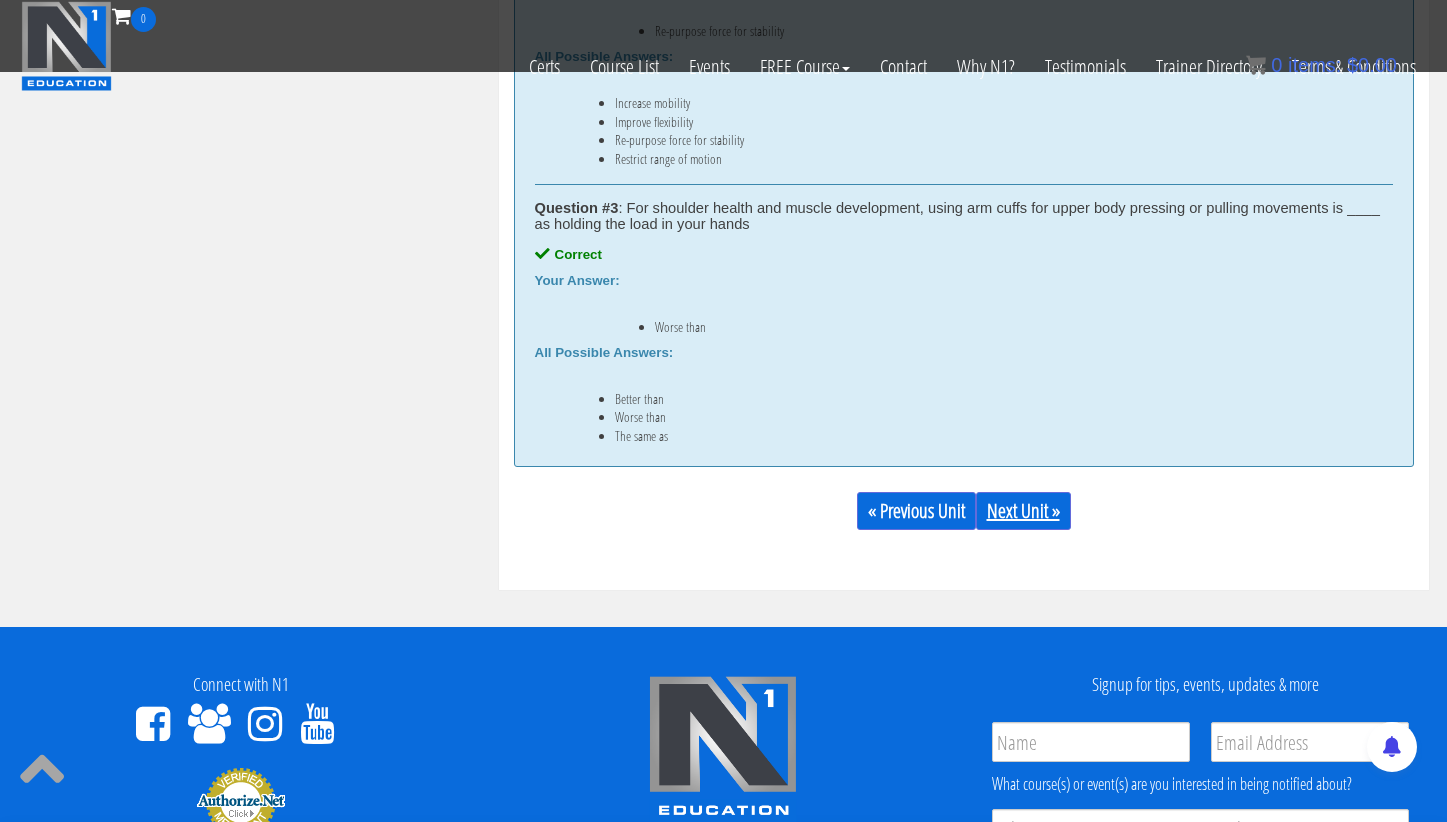 click on "Next Unit »" at bounding box center [1023, 511] 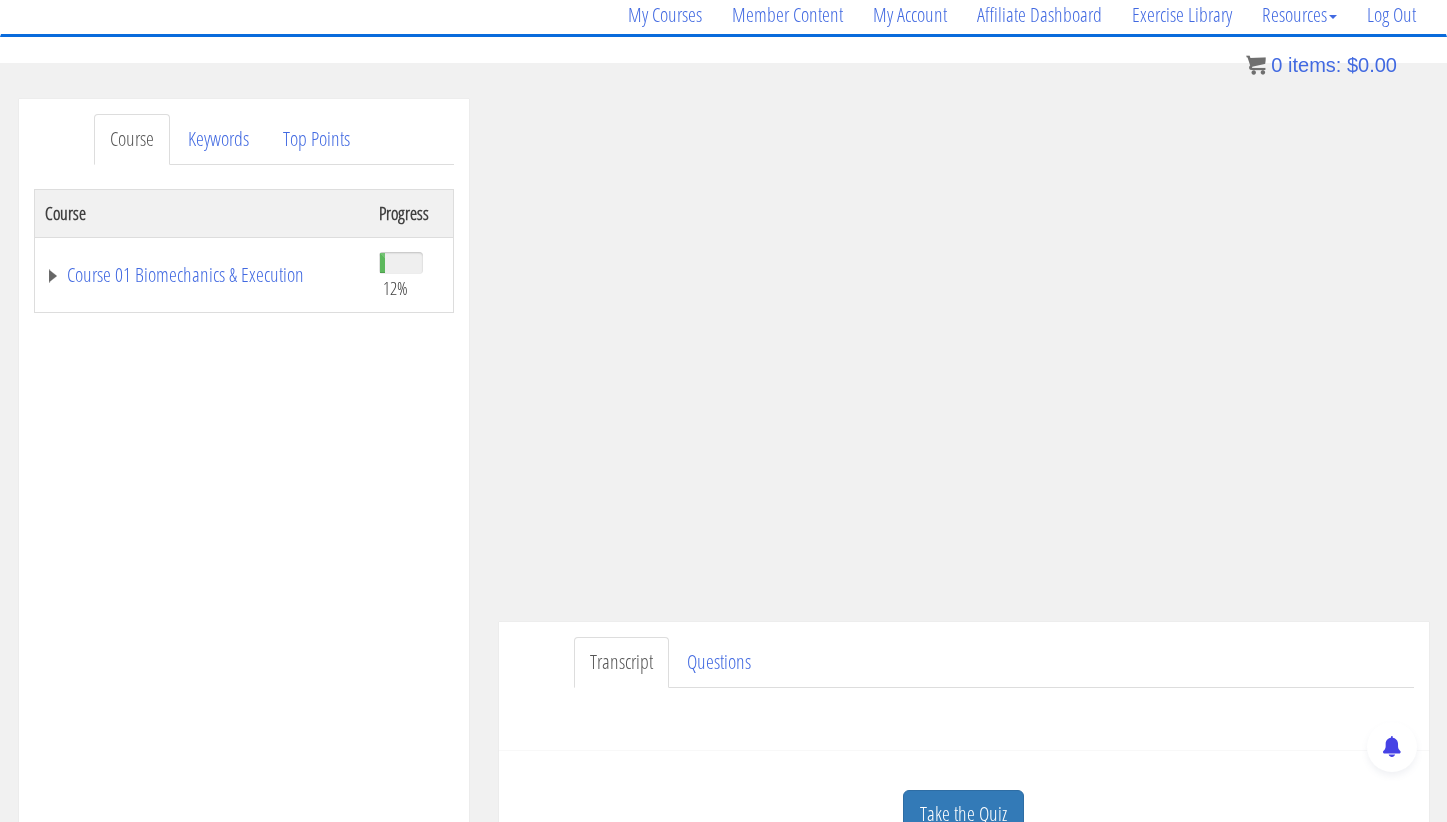scroll, scrollTop: 337, scrollLeft: 0, axis: vertical 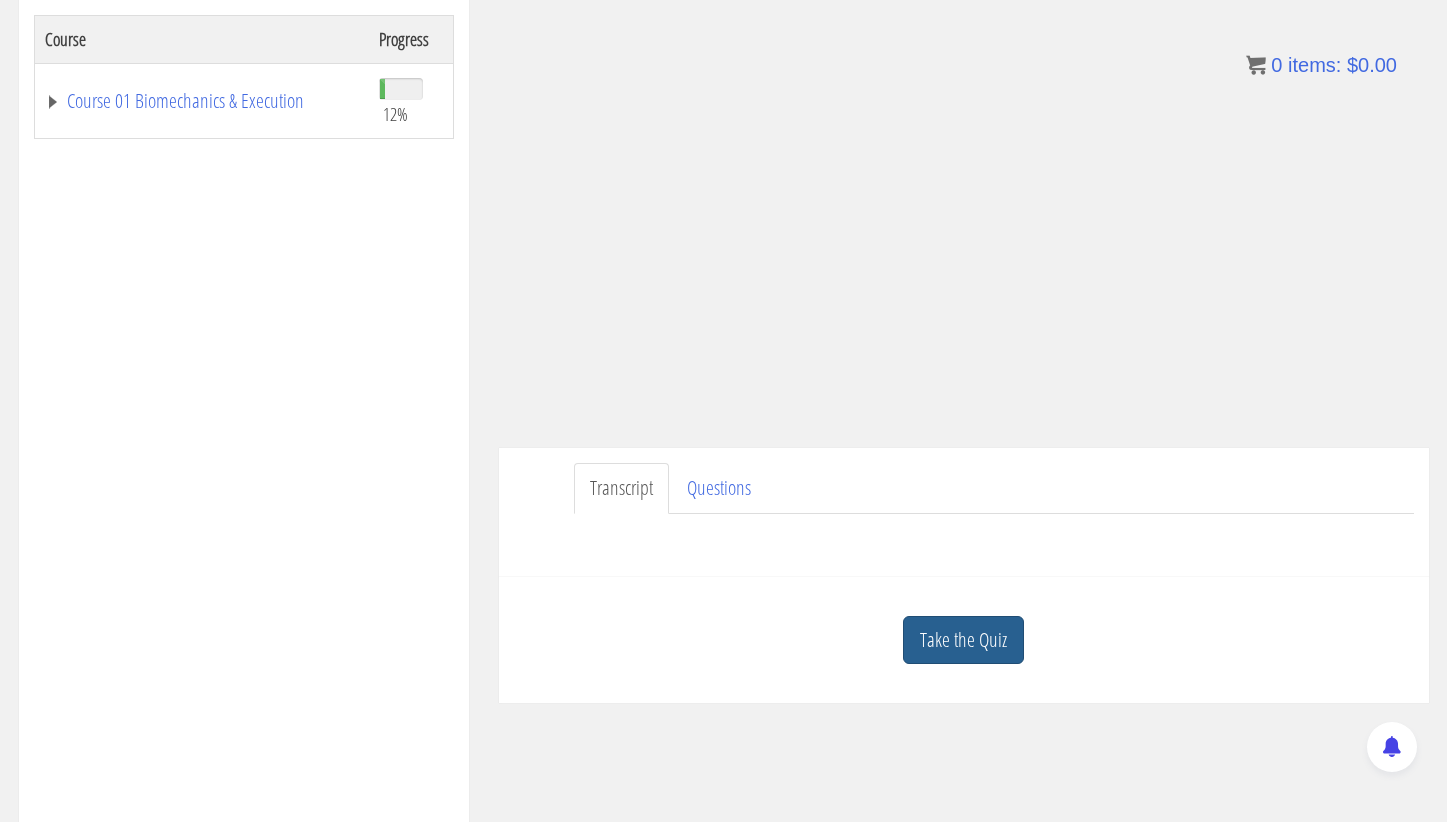 click on "Take the Quiz" at bounding box center (963, 640) 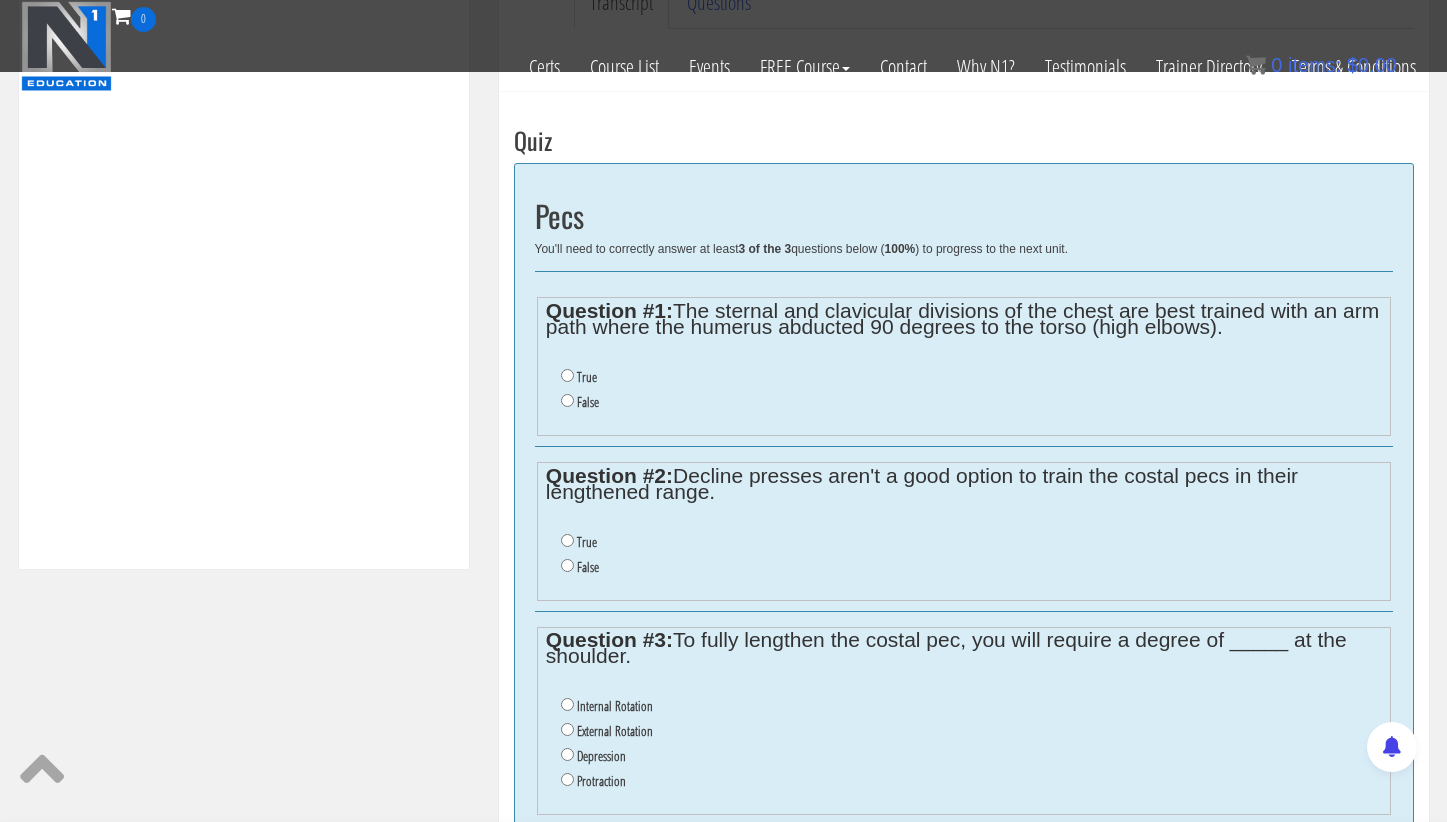 scroll, scrollTop: 751, scrollLeft: 0, axis: vertical 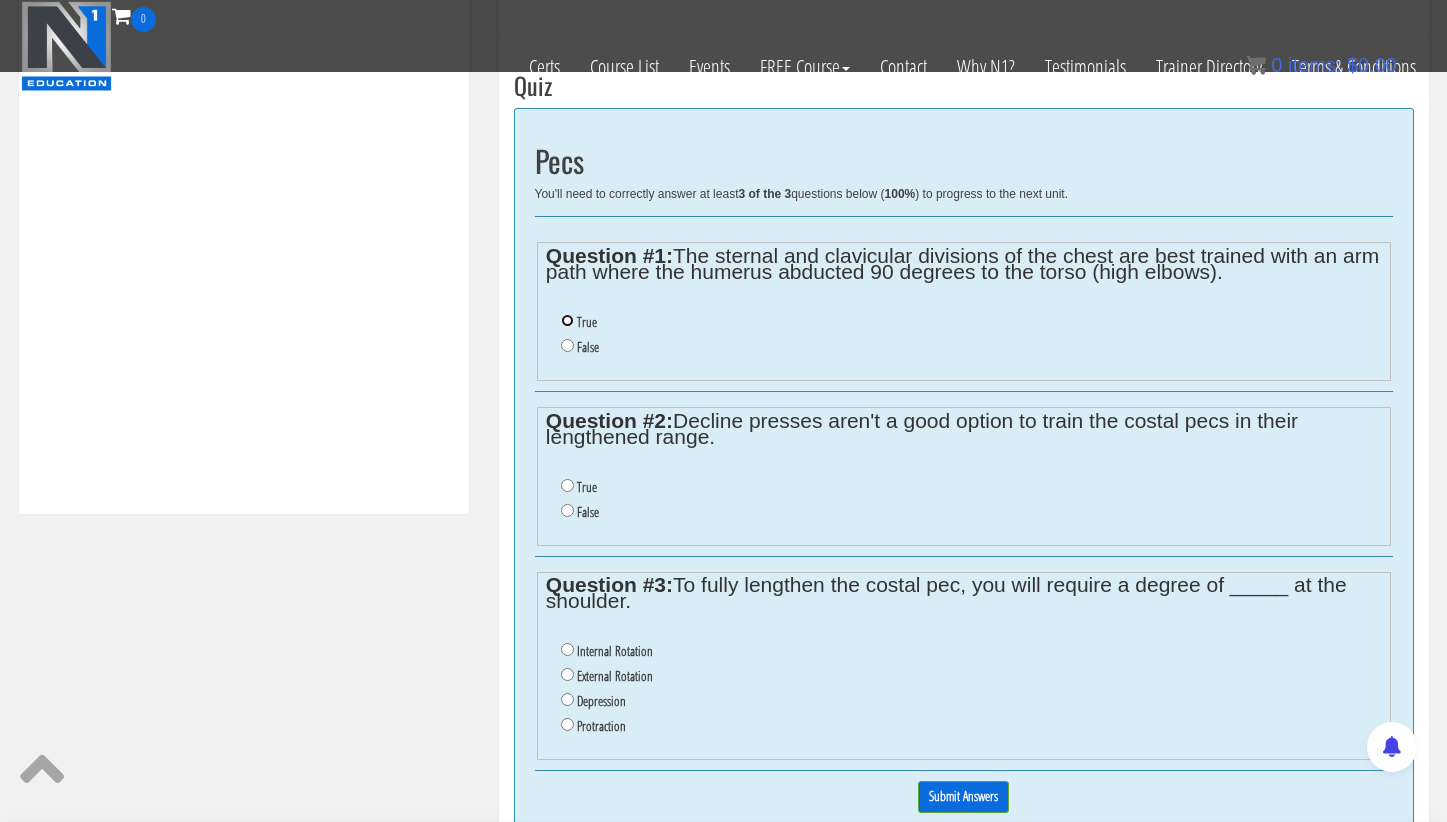 click on "True" at bounding box center (567, 320) 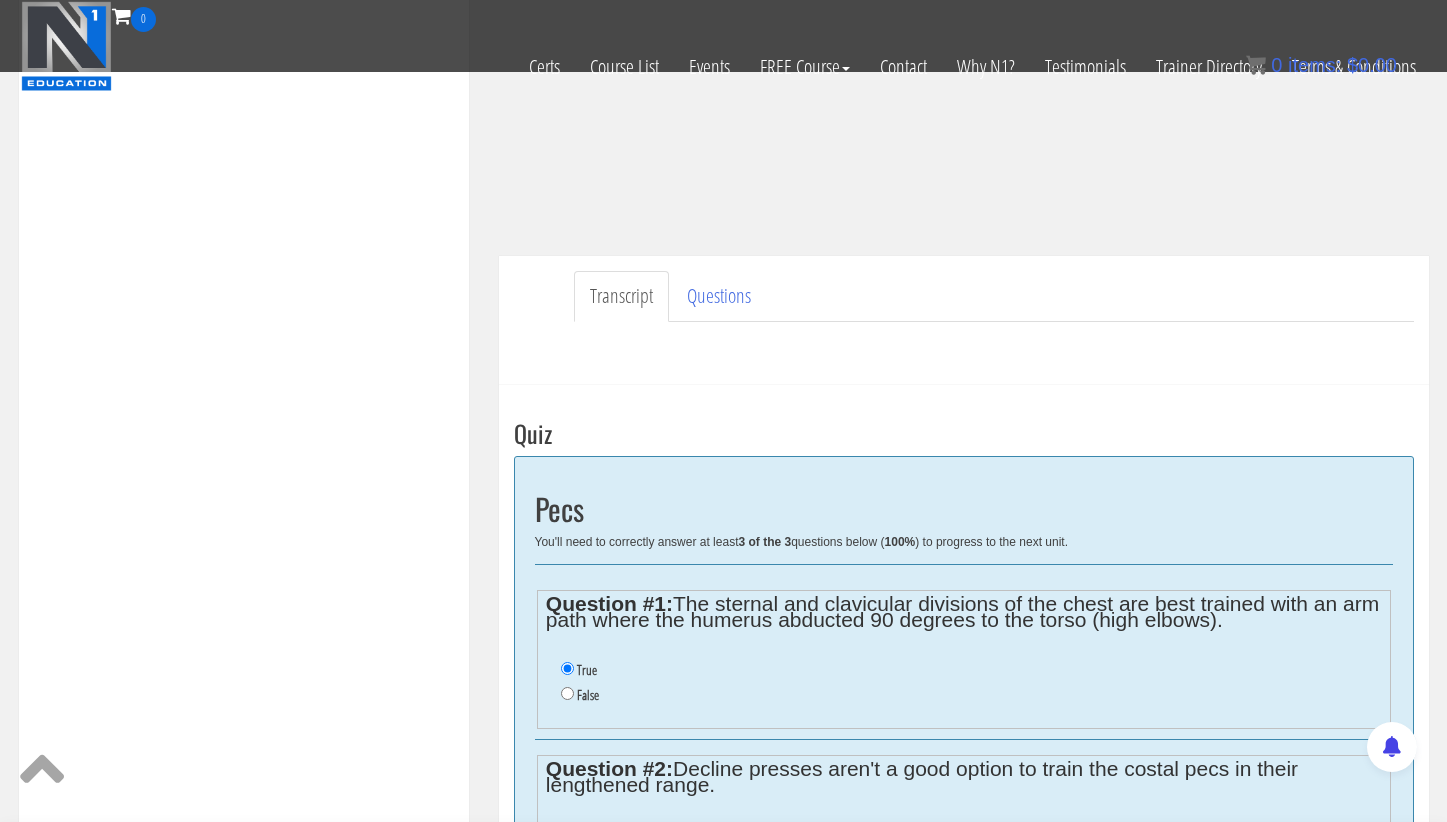 scroll, scrollTop: 407, scrollLeft: 0, axis: vertical 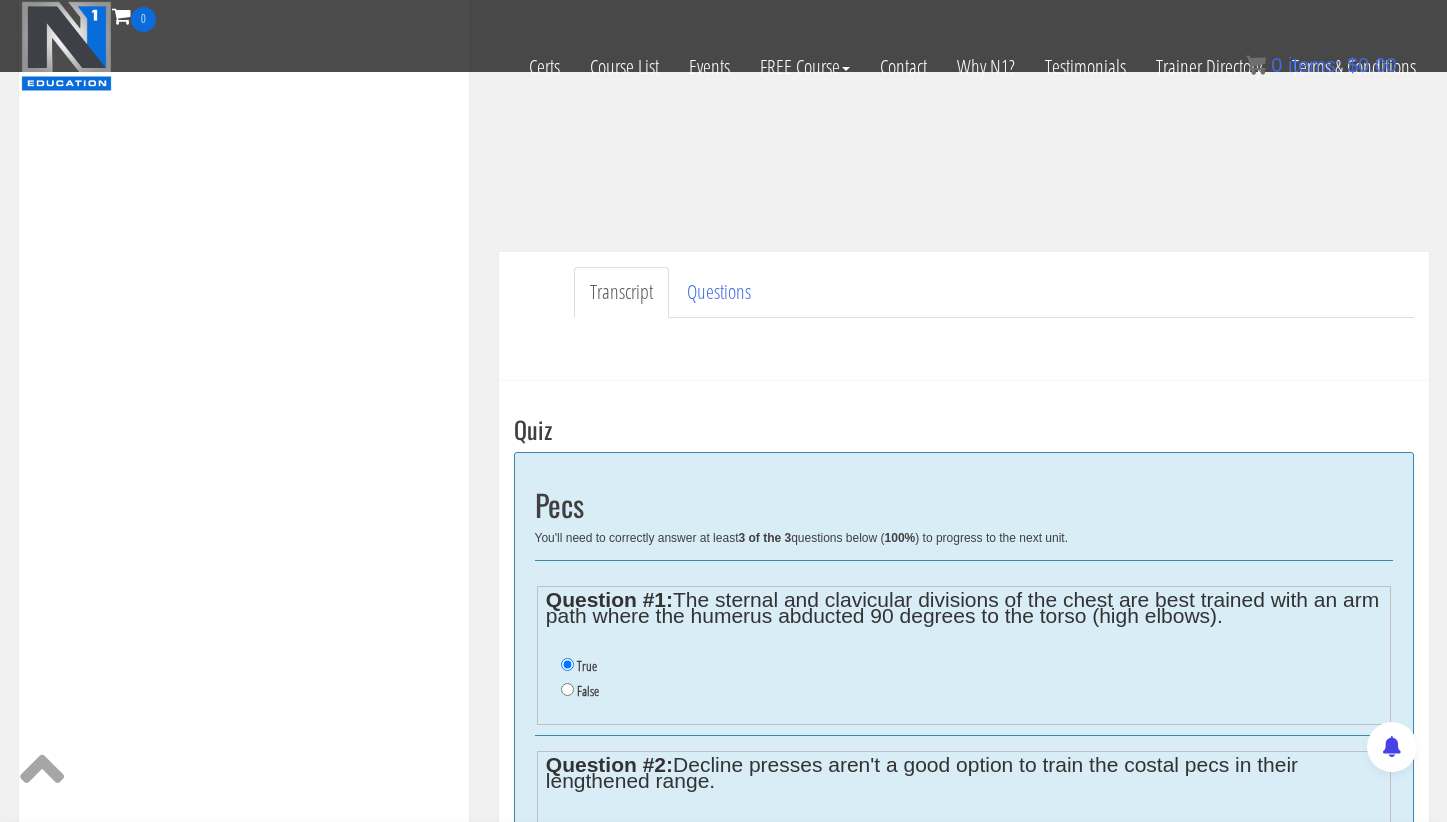 click on "False" at bounding box center (588, 691) 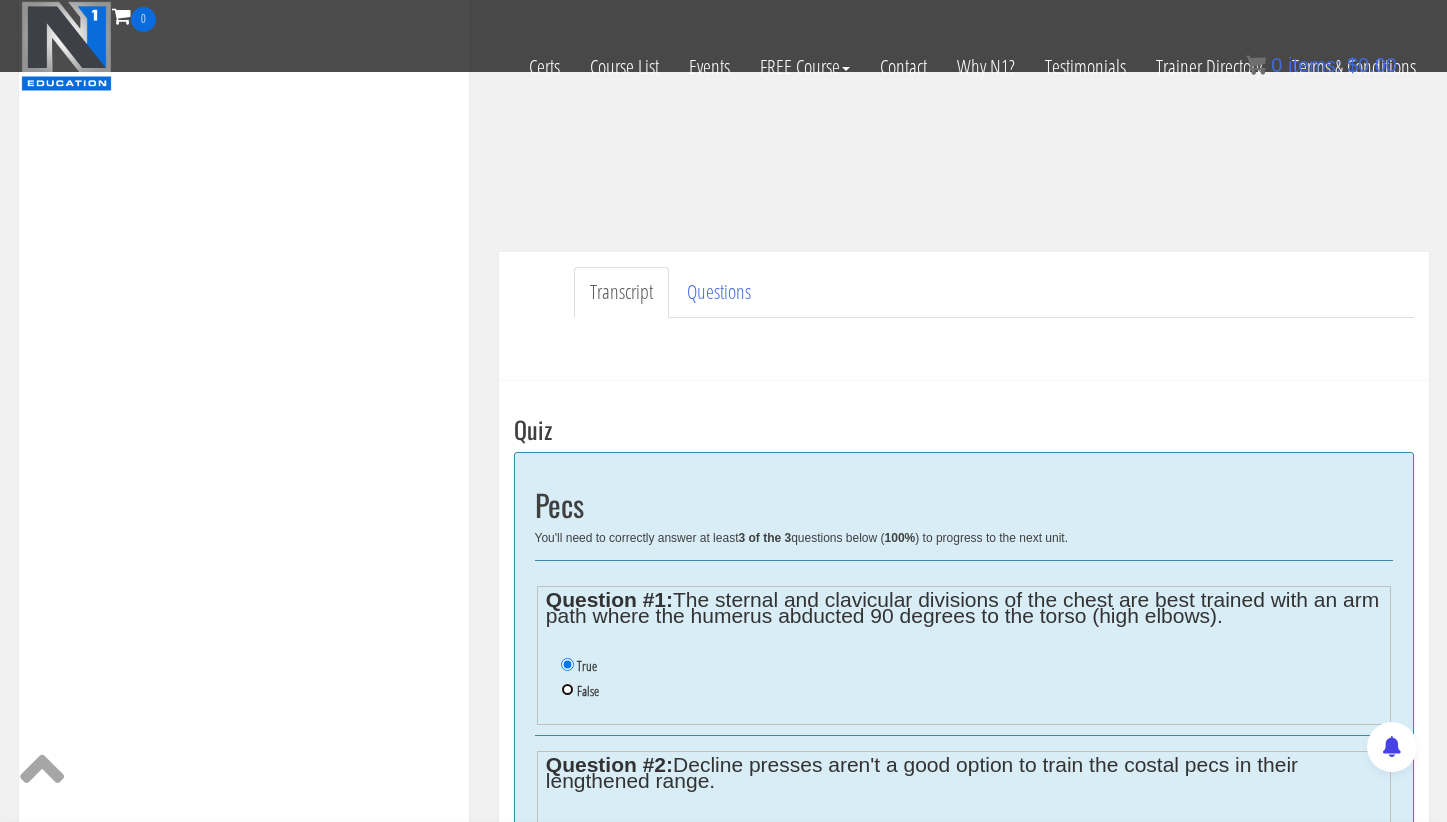 radio on "true" 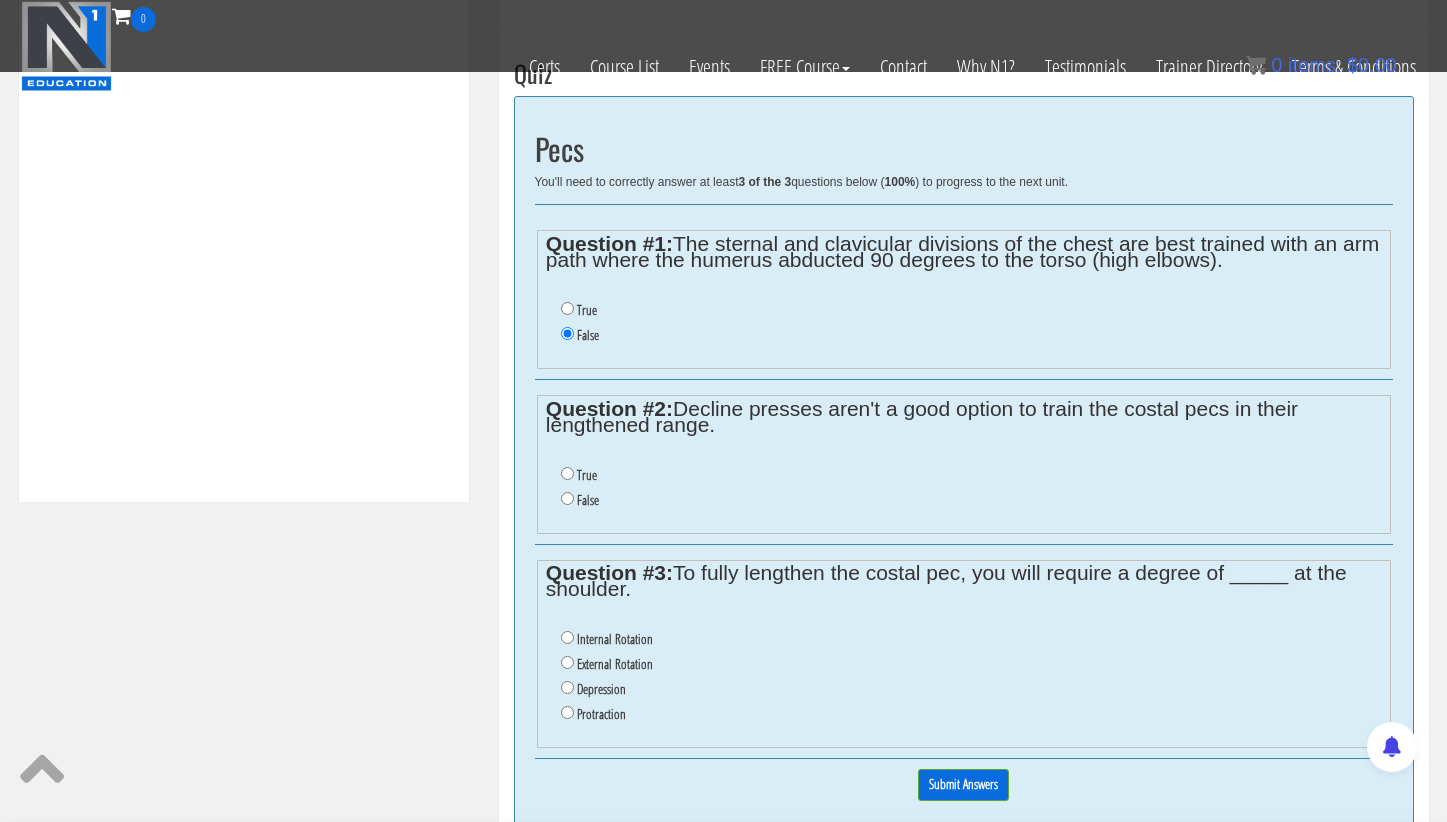 scroll, scrollTop: 769, scrollLeft: 0, axis: vertical 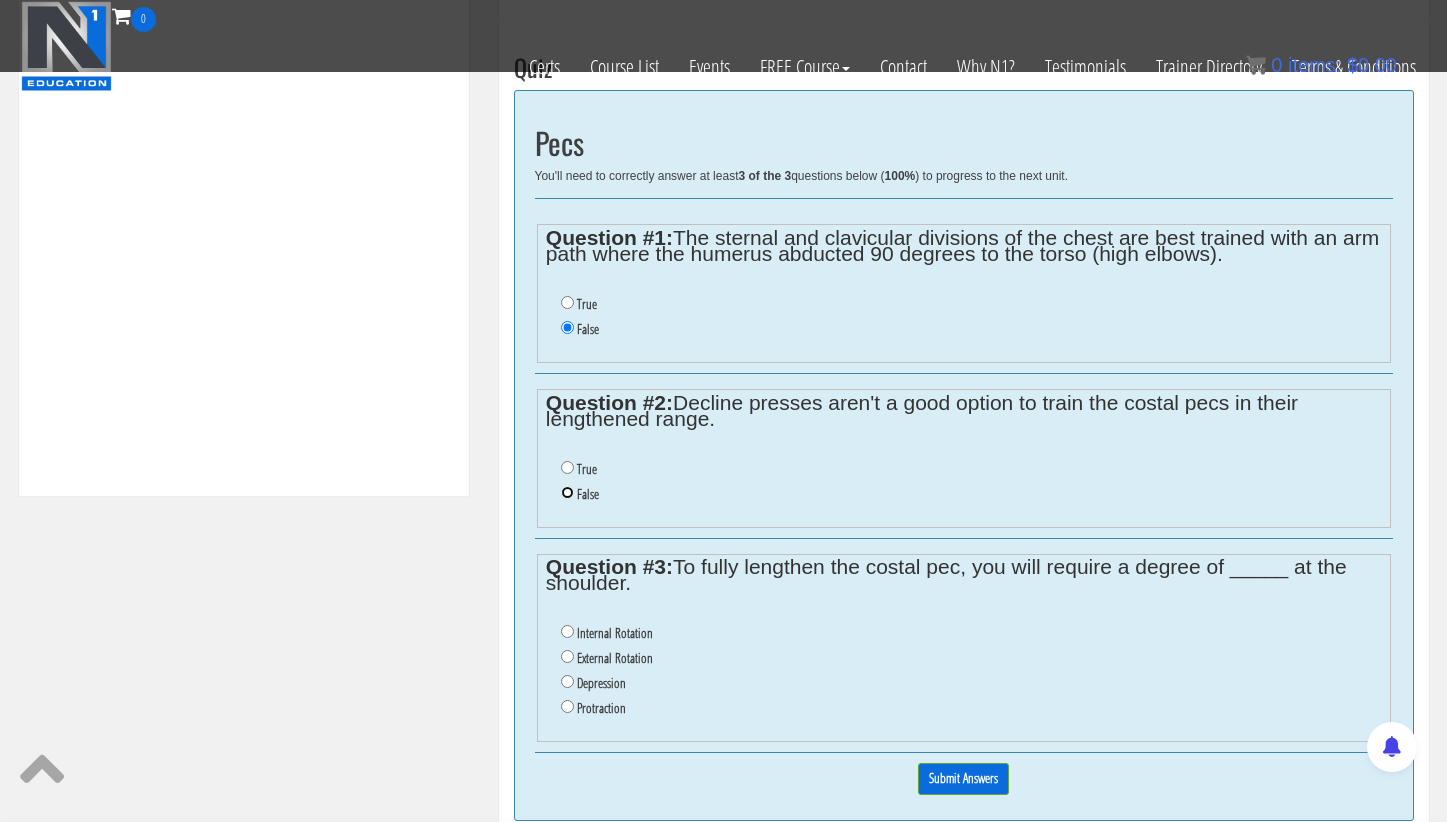 click on "False" at bounding box center [567, 492] 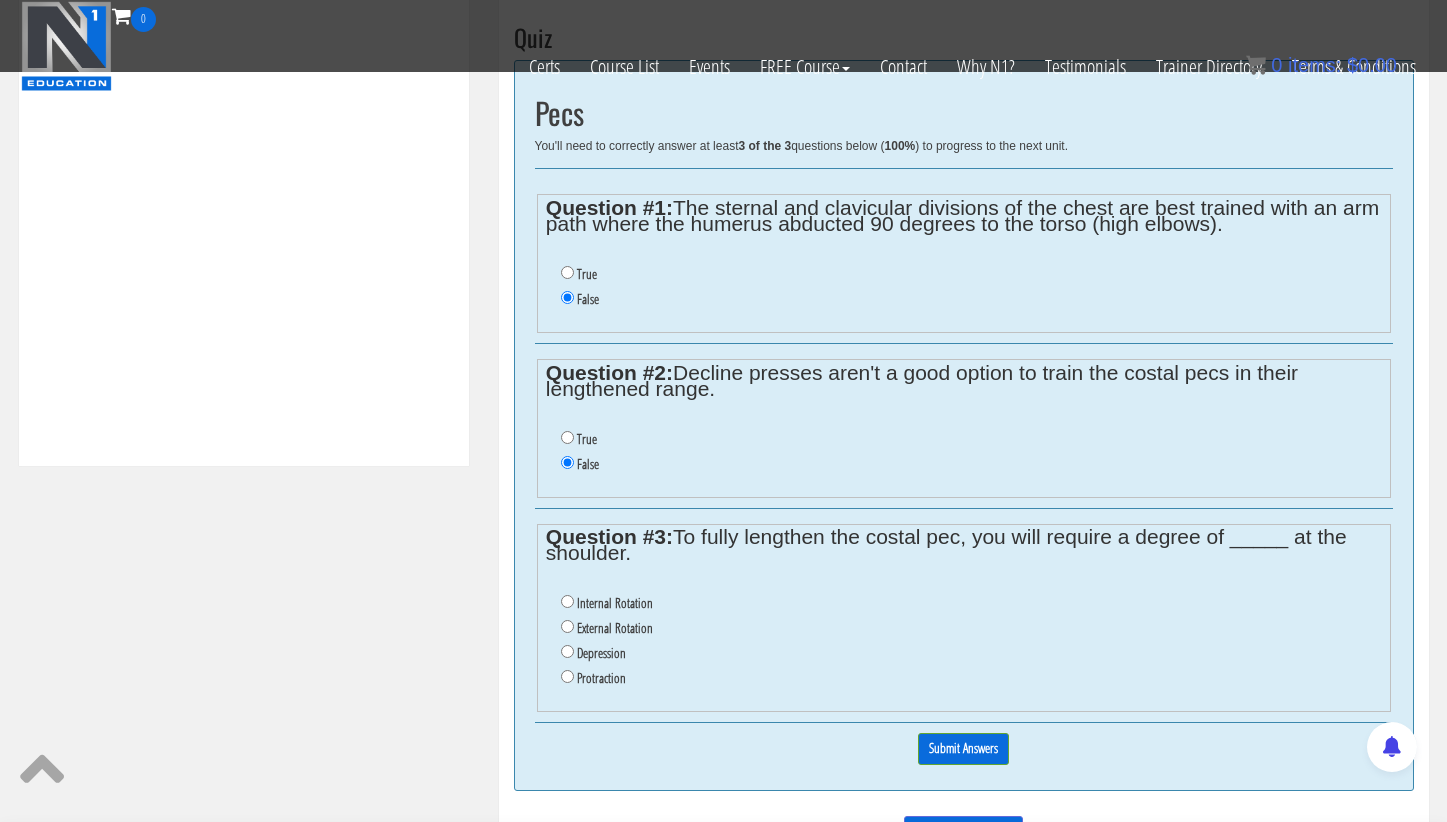 scroll, scrollTop: 805, scrollLeft: 0, axis: vertical 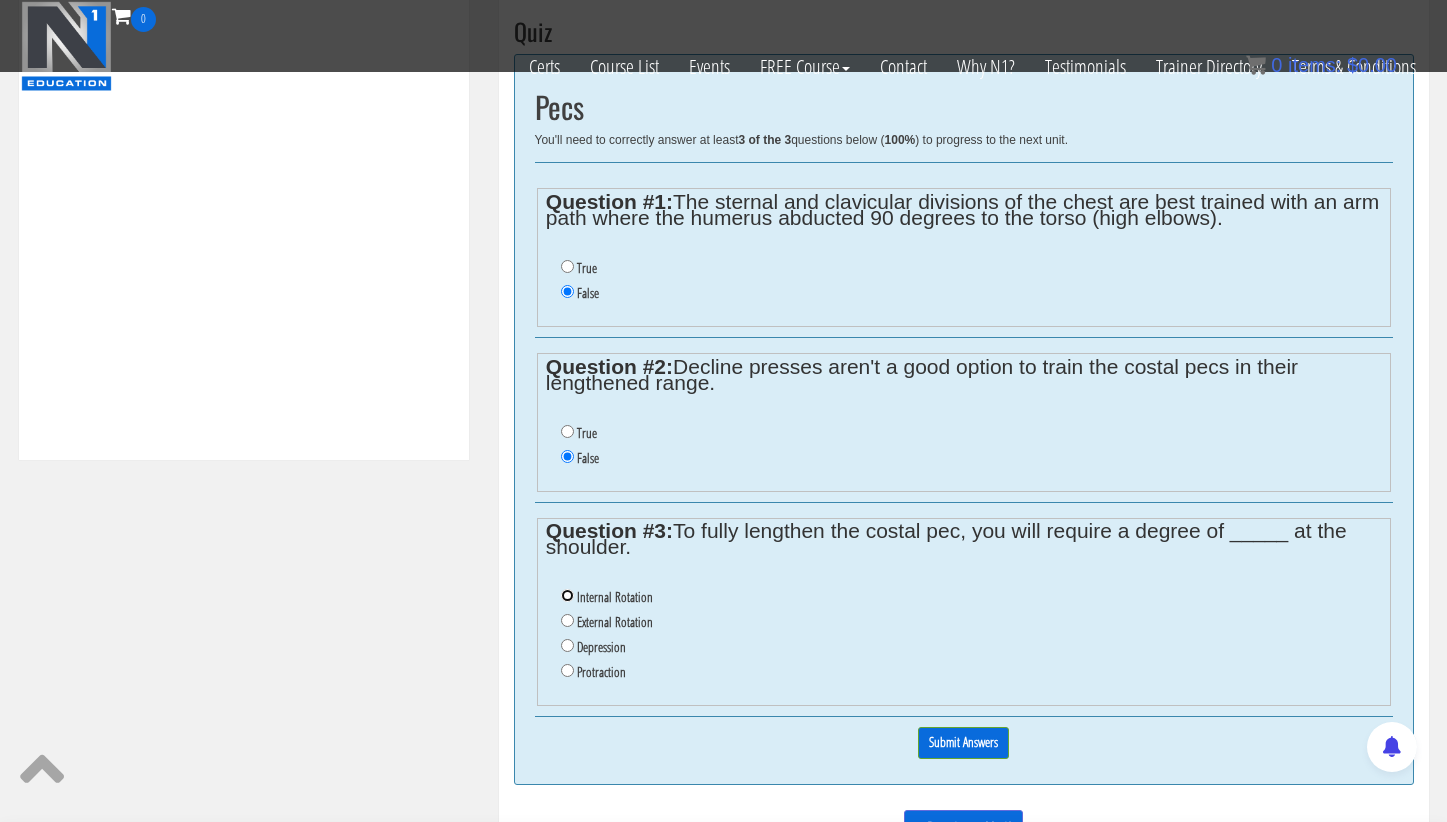 click on "Internal Rotation" at bounding box center (567, 595) 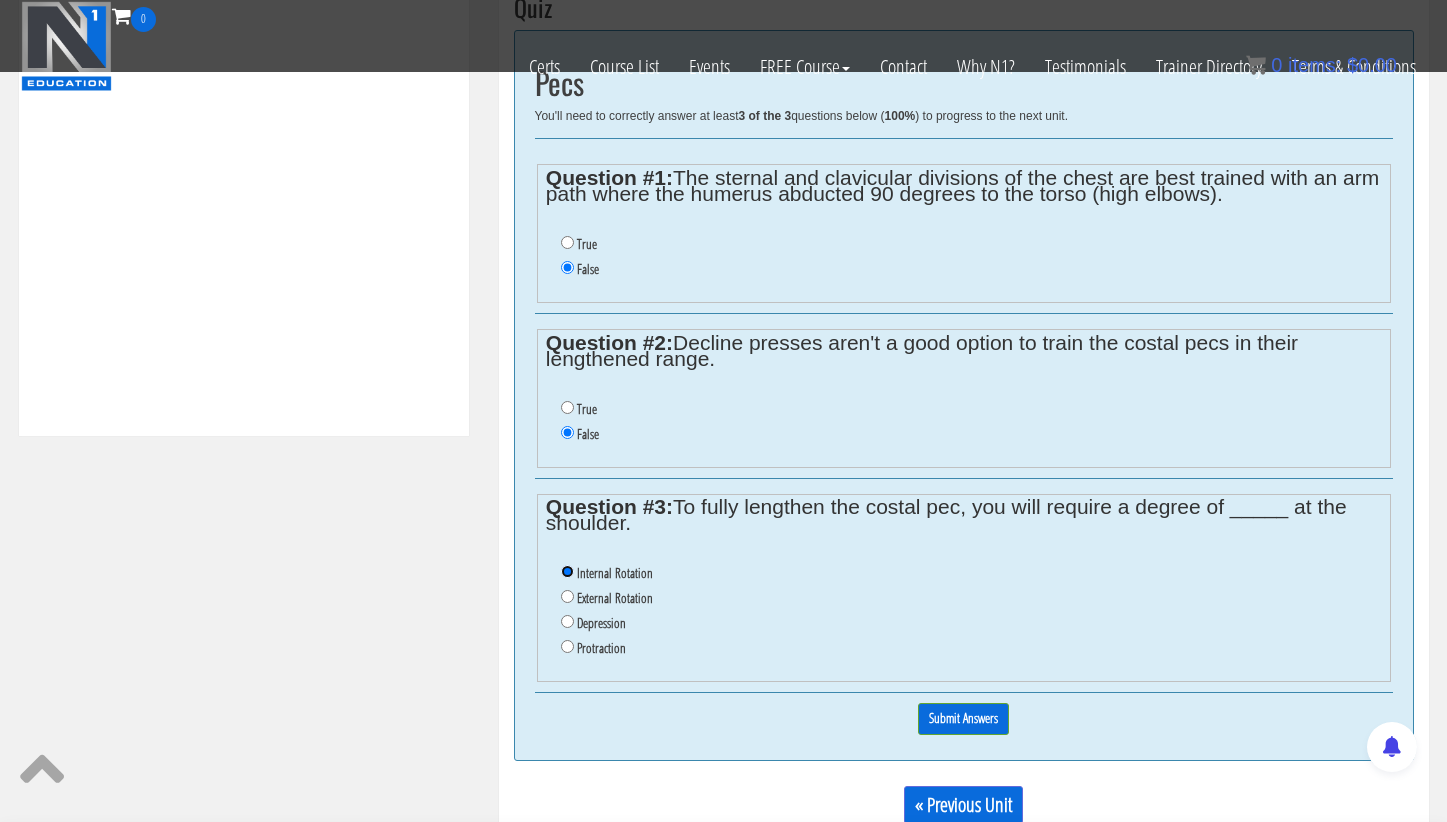 scroll, scrollTop: 857, scrollLeft: 0, axis: vertical 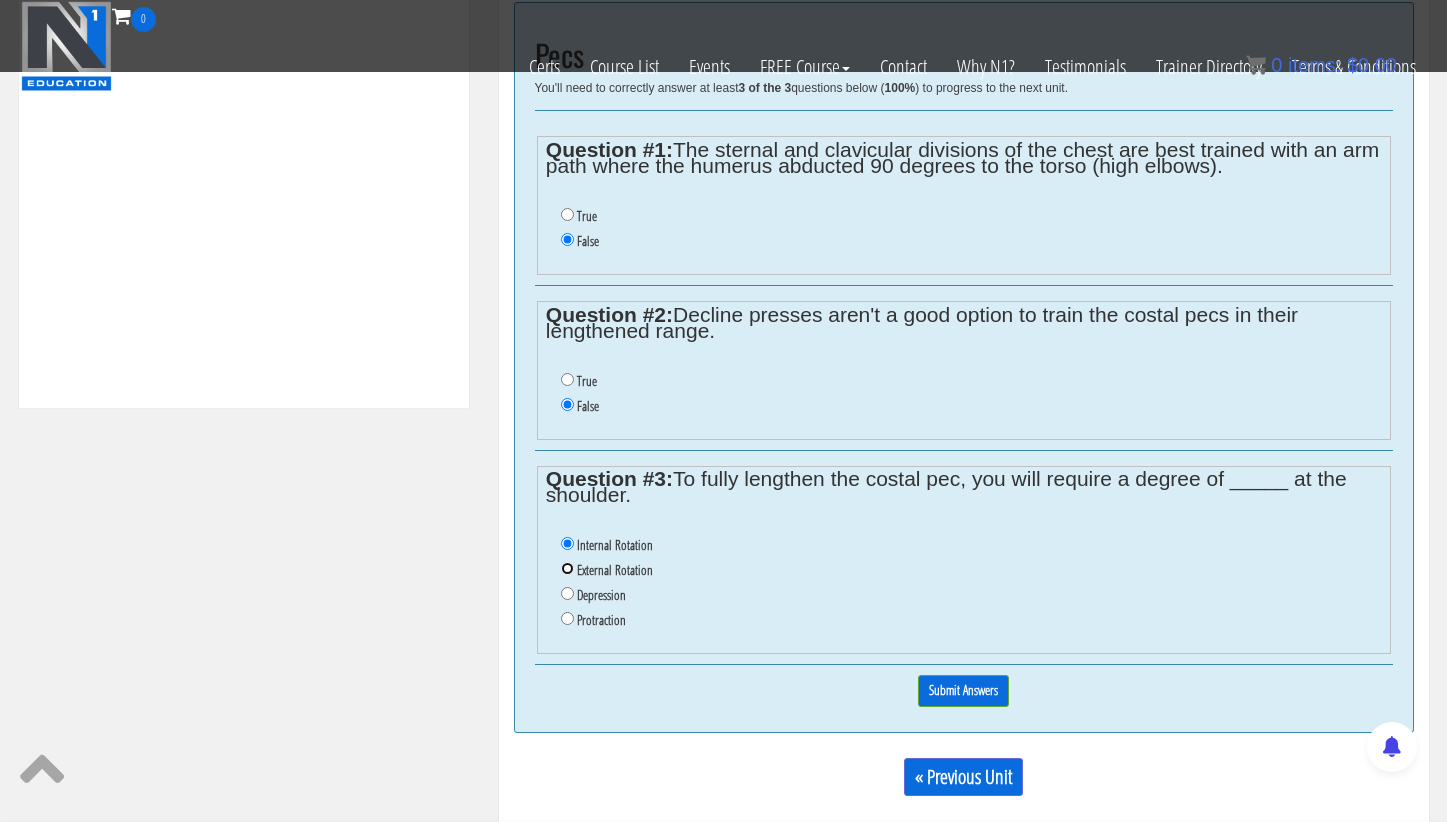click on "External Rotation" at bounding box center (567, 568) 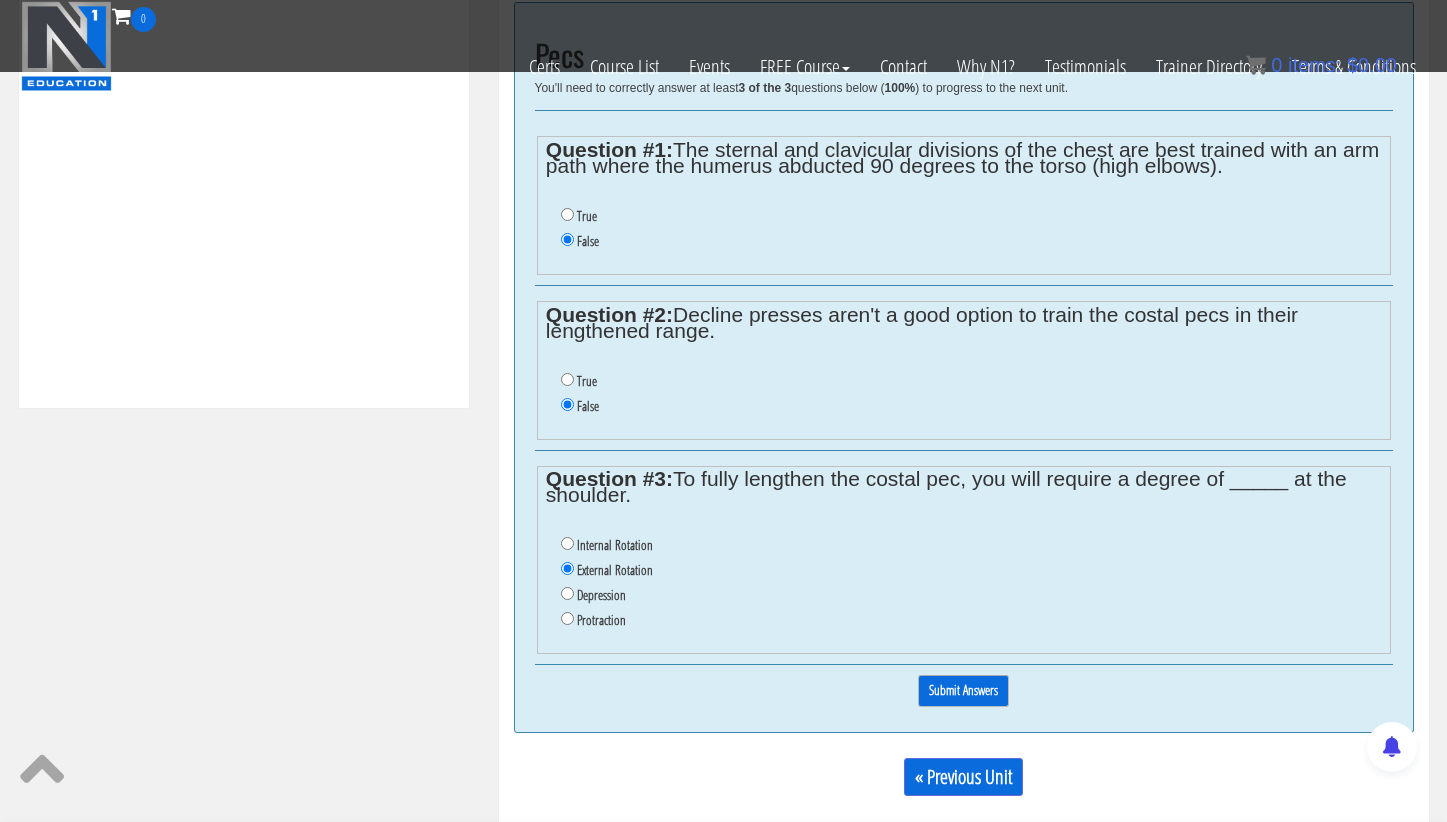 click on "Submit Answers" at bounding box center [963, 690] 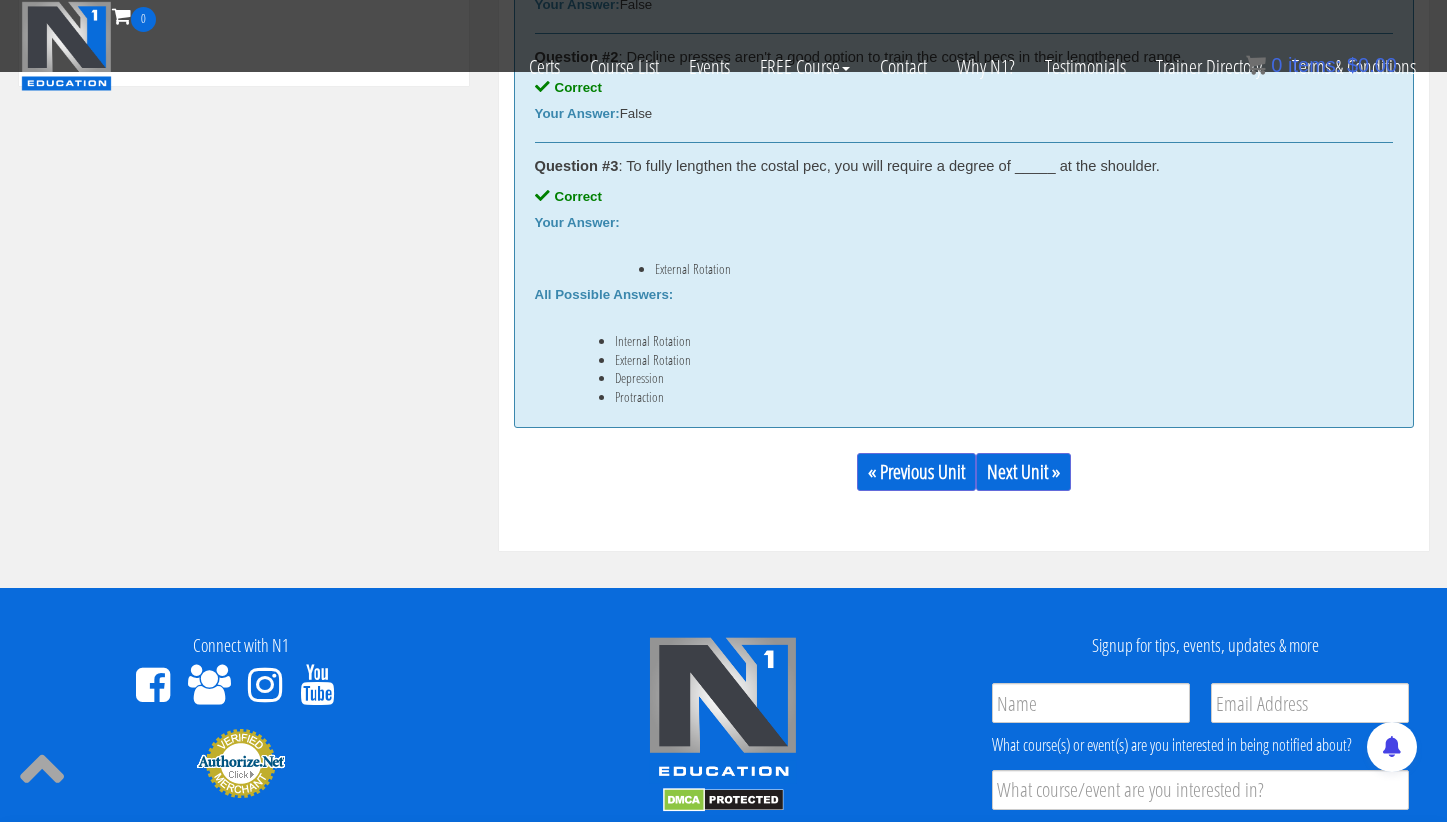 scroll, scrollTop: 1188, scrollLeft: 0, axis: vertical 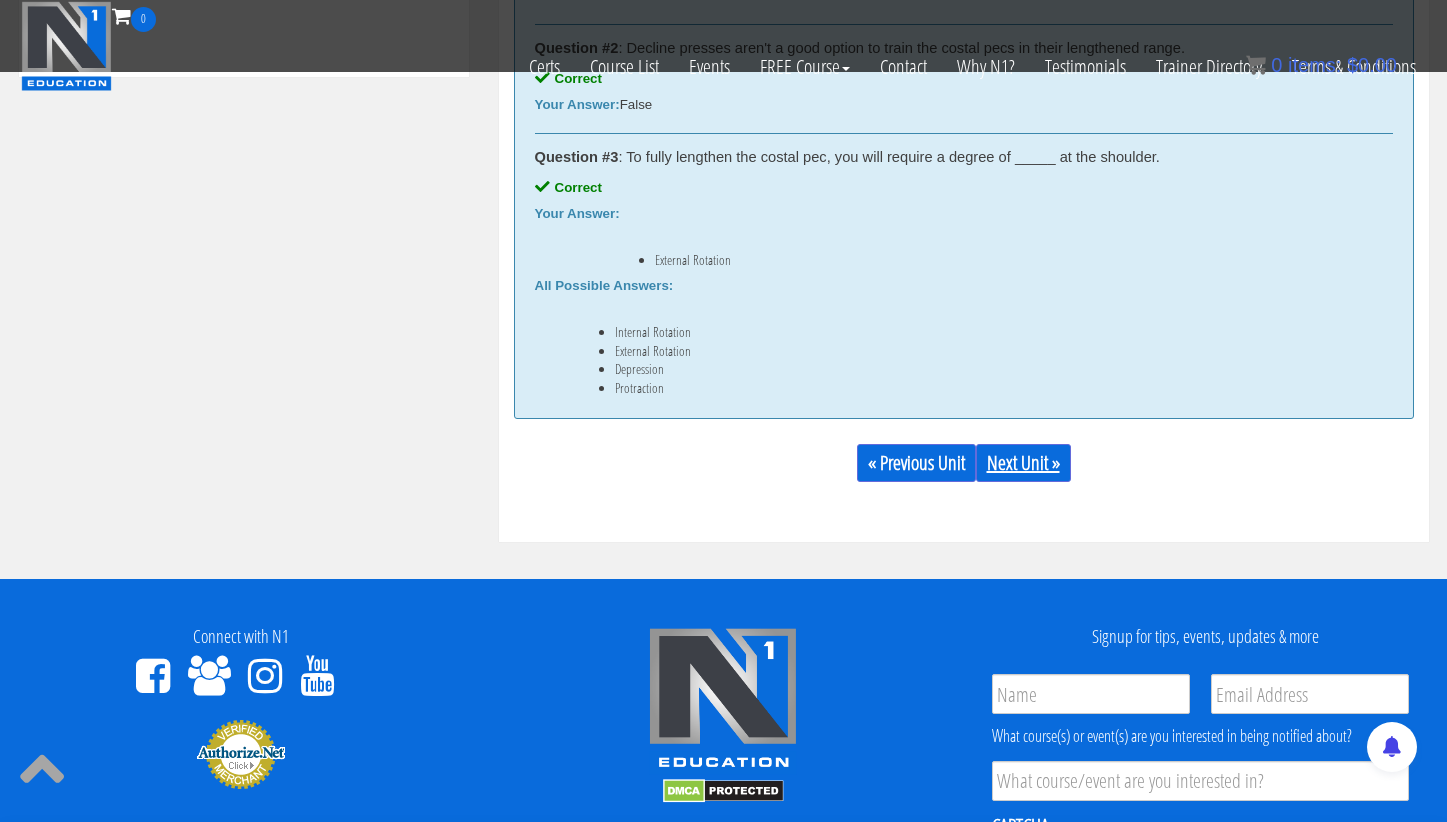 click on "Next Unit »" at bounding box center [1023, 463] 